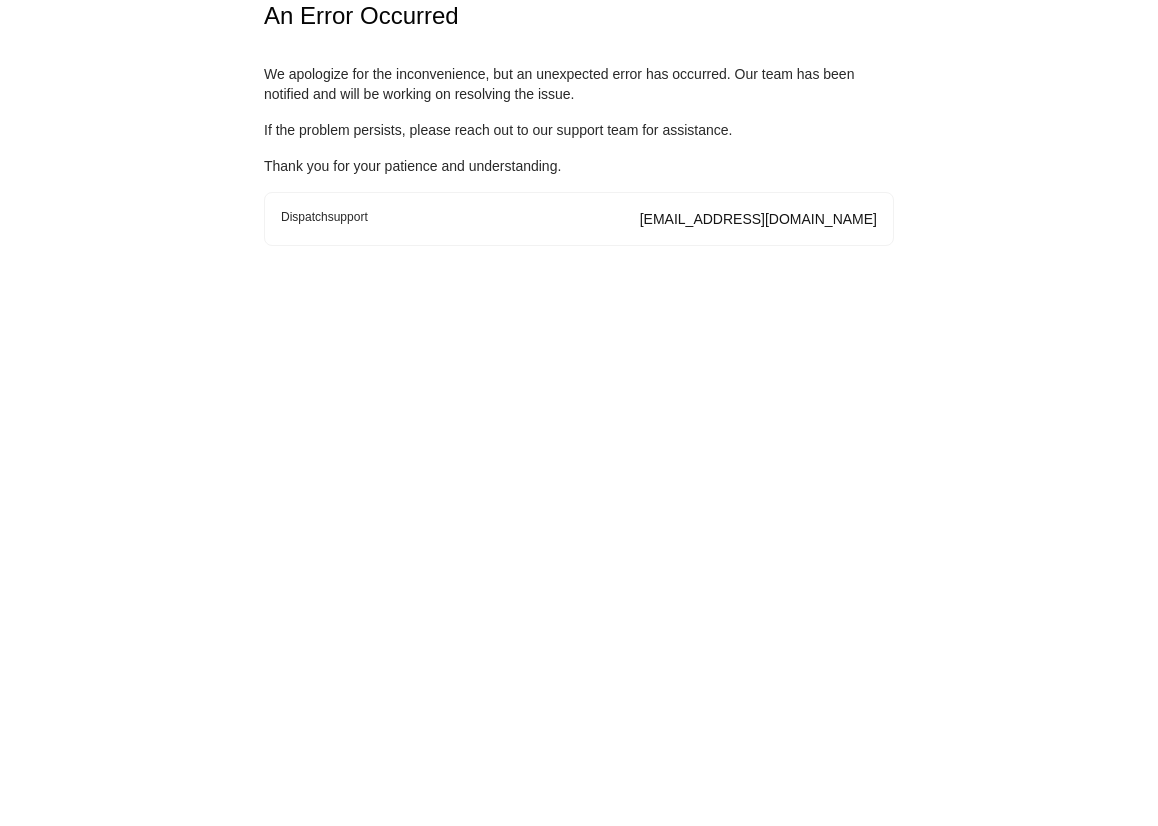 scroll, scrollTop: 0, scrollLeft: 0, axis: both 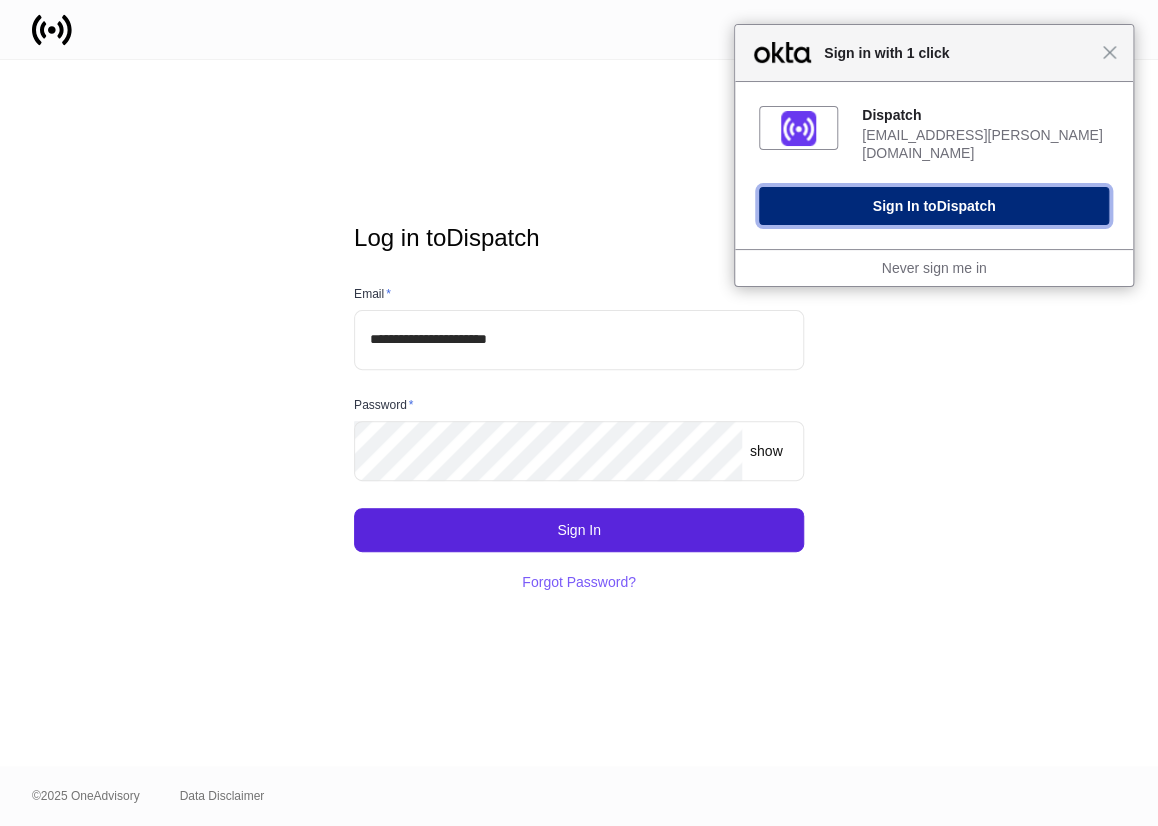 click on "Sign In to  Dispatch" at bounding box center [934, 206] 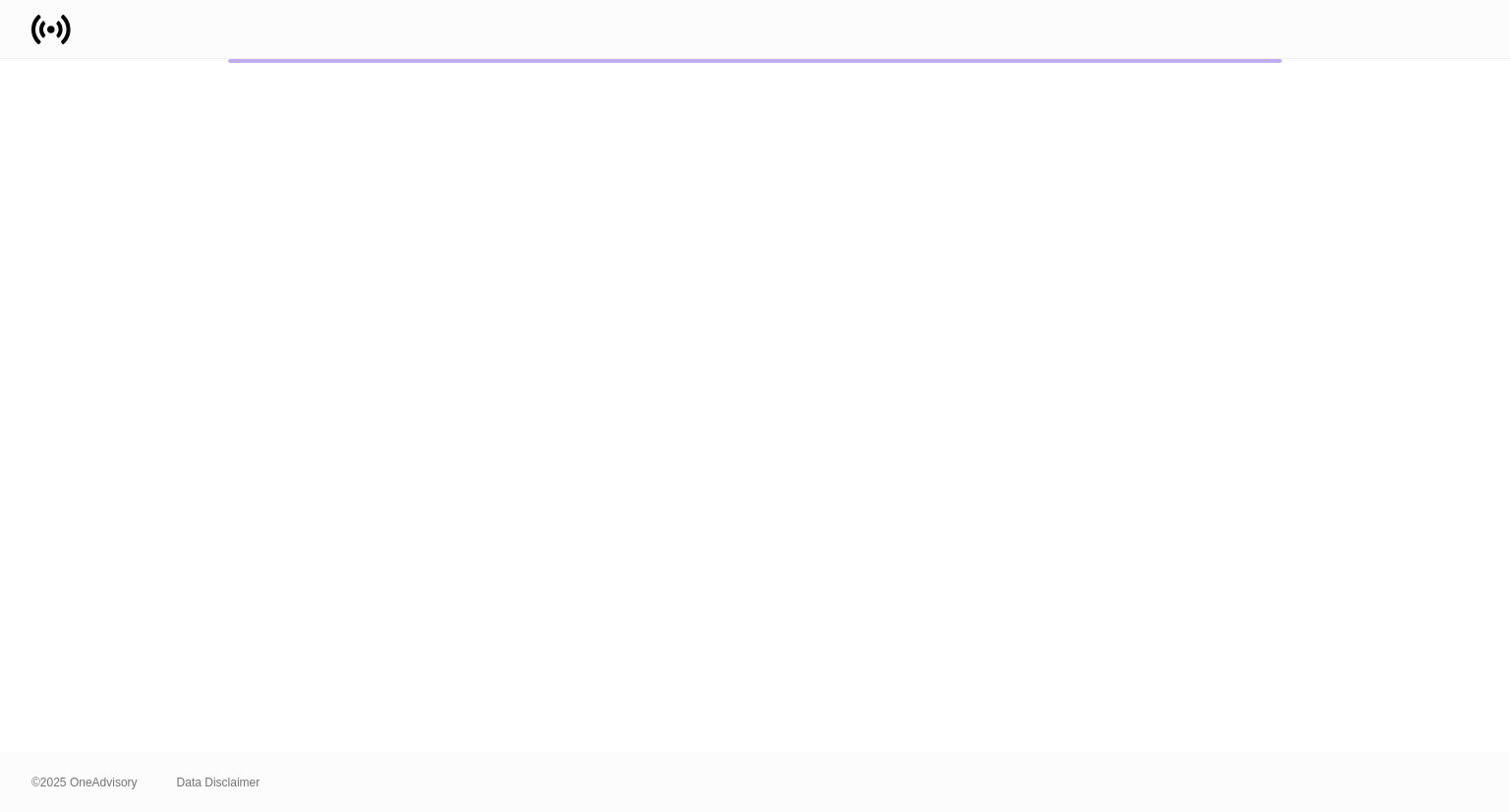 scroll, scrollTop: 0, scrollLeft: 0, axis: both 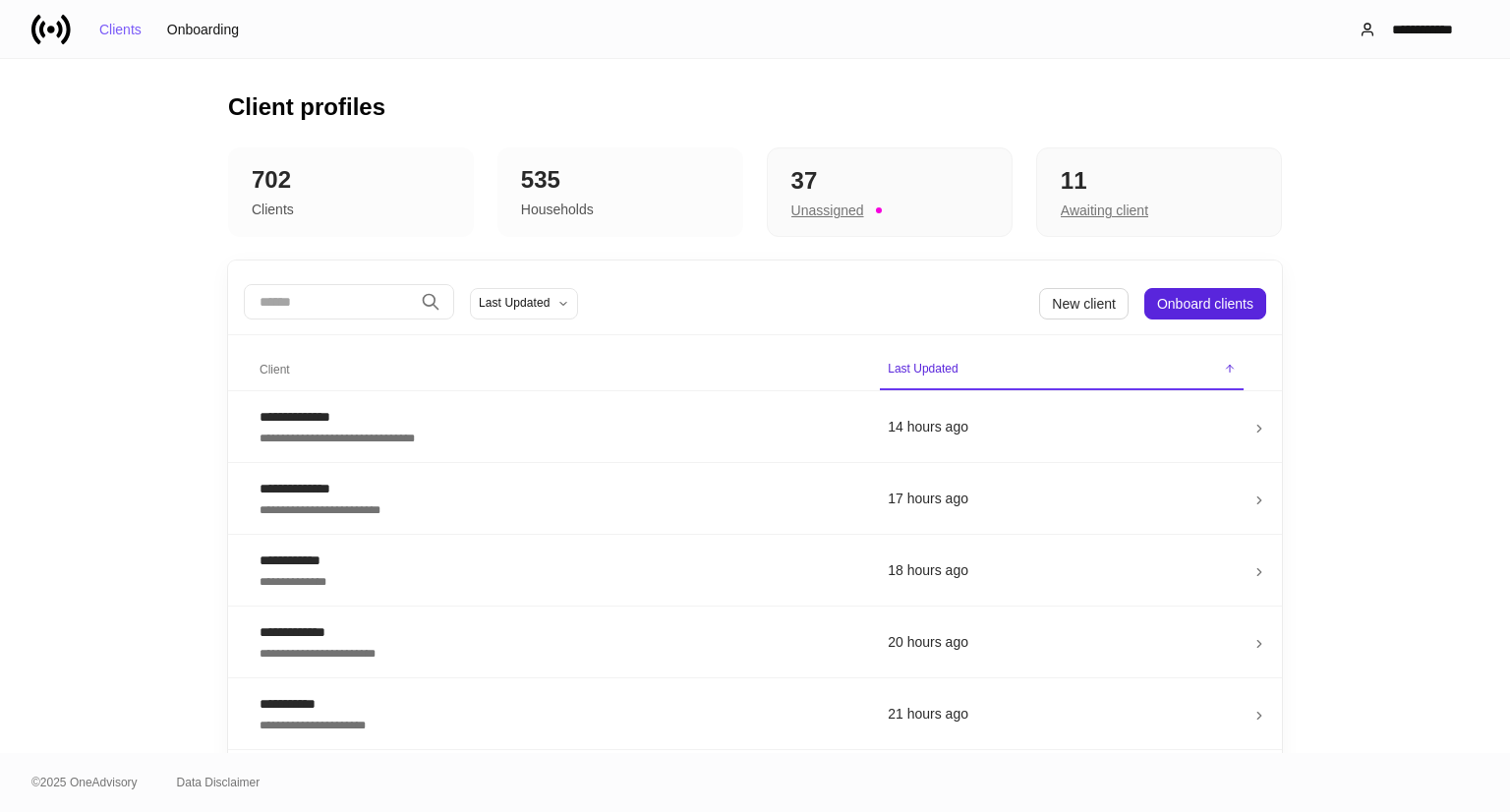 click on "Clients" at bounding box center (351, 207) 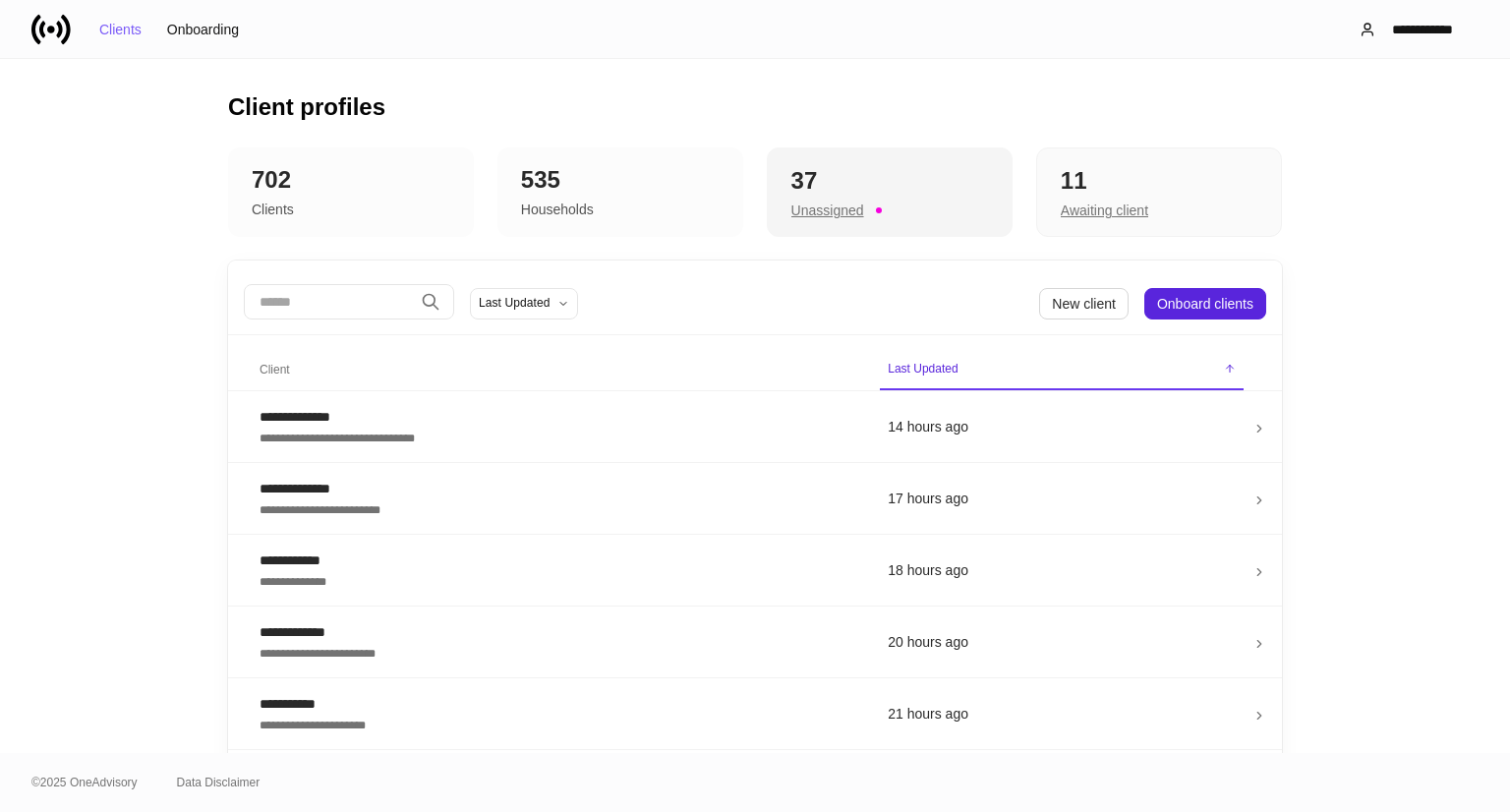 click on "37" at bounding box center [890, 181] 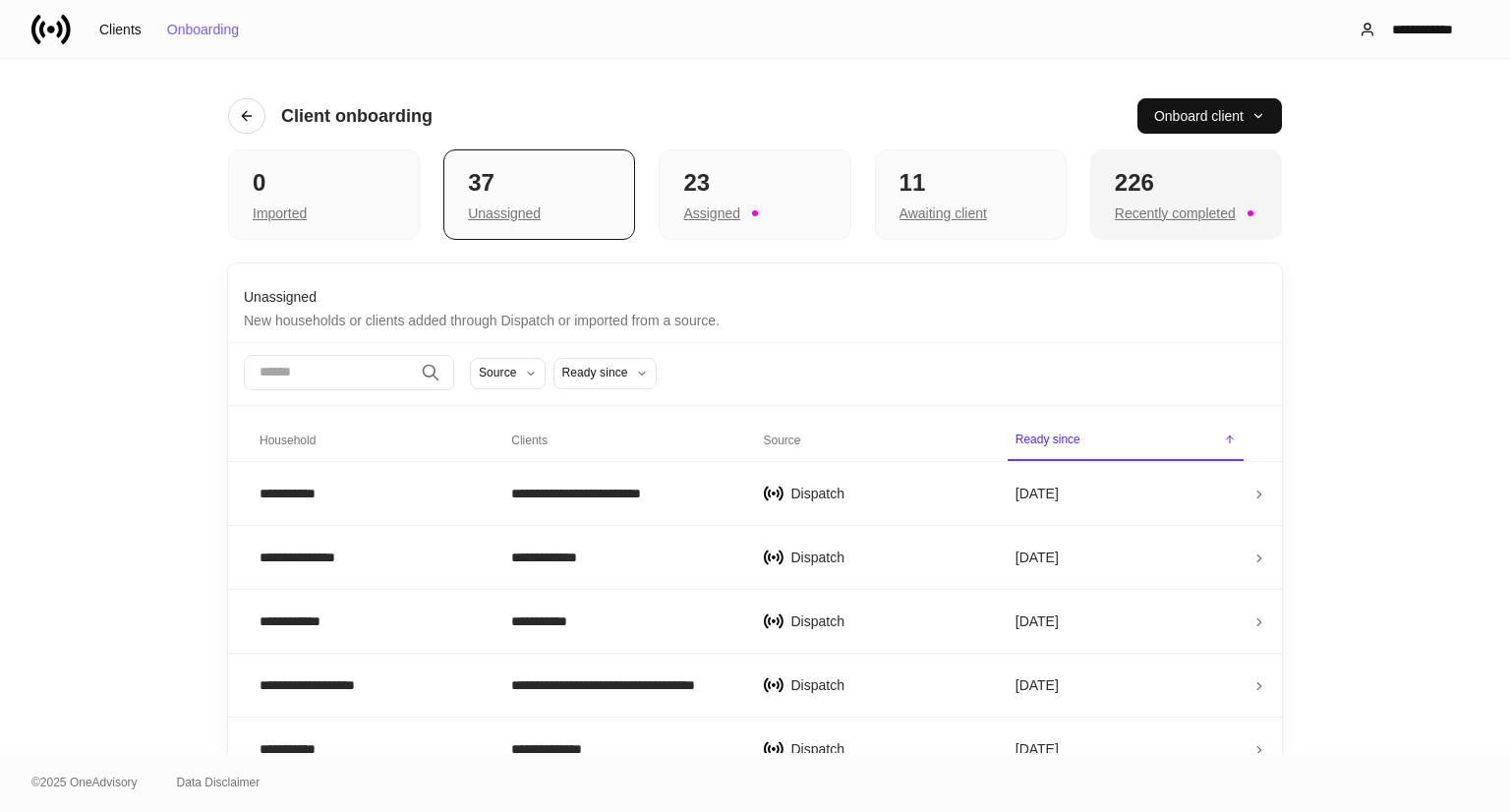 click on "Recently completed" at bounding box center [1175, 213] 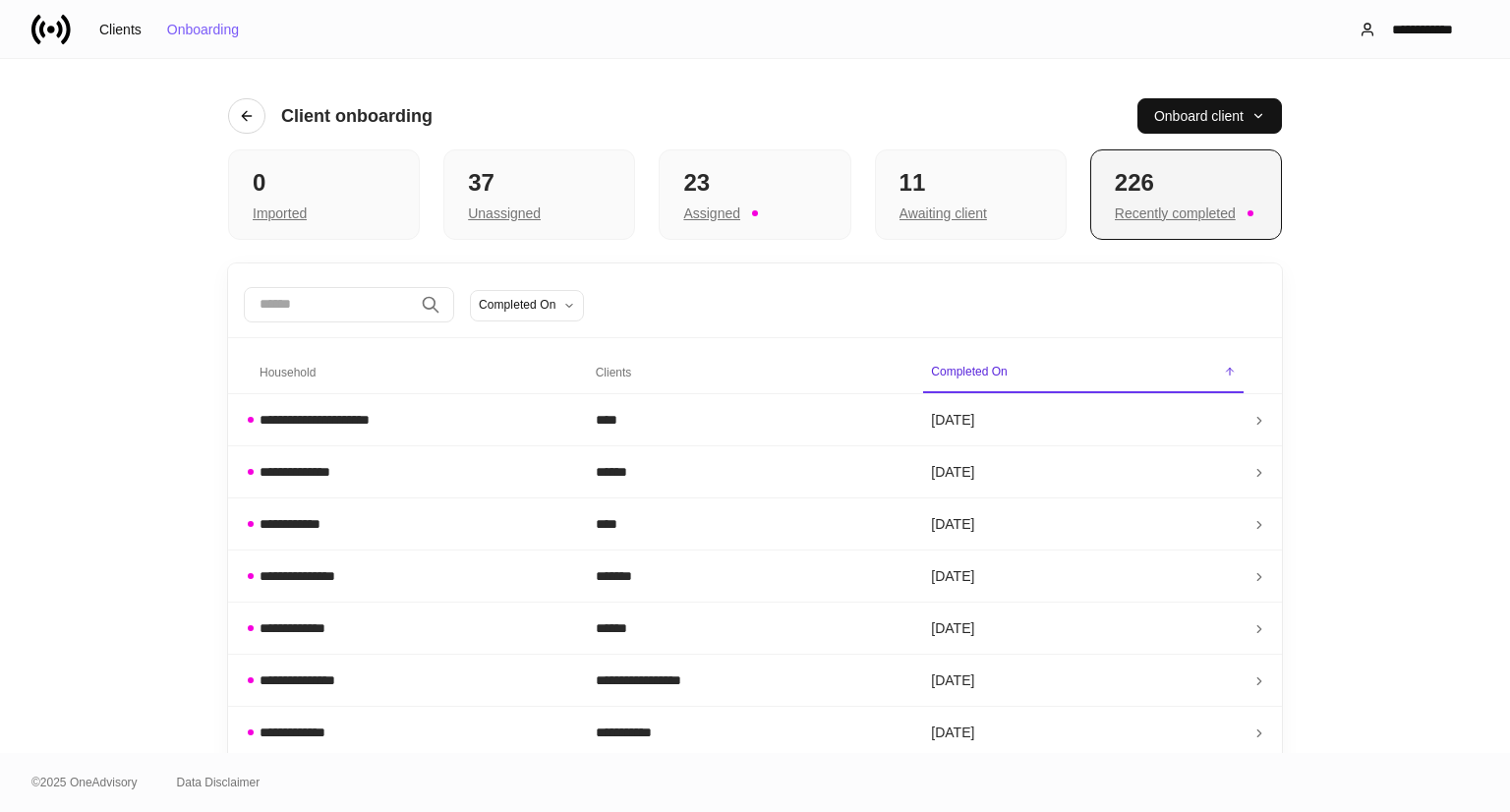 click on "Recently completed" at bounding box center (1175, 213) 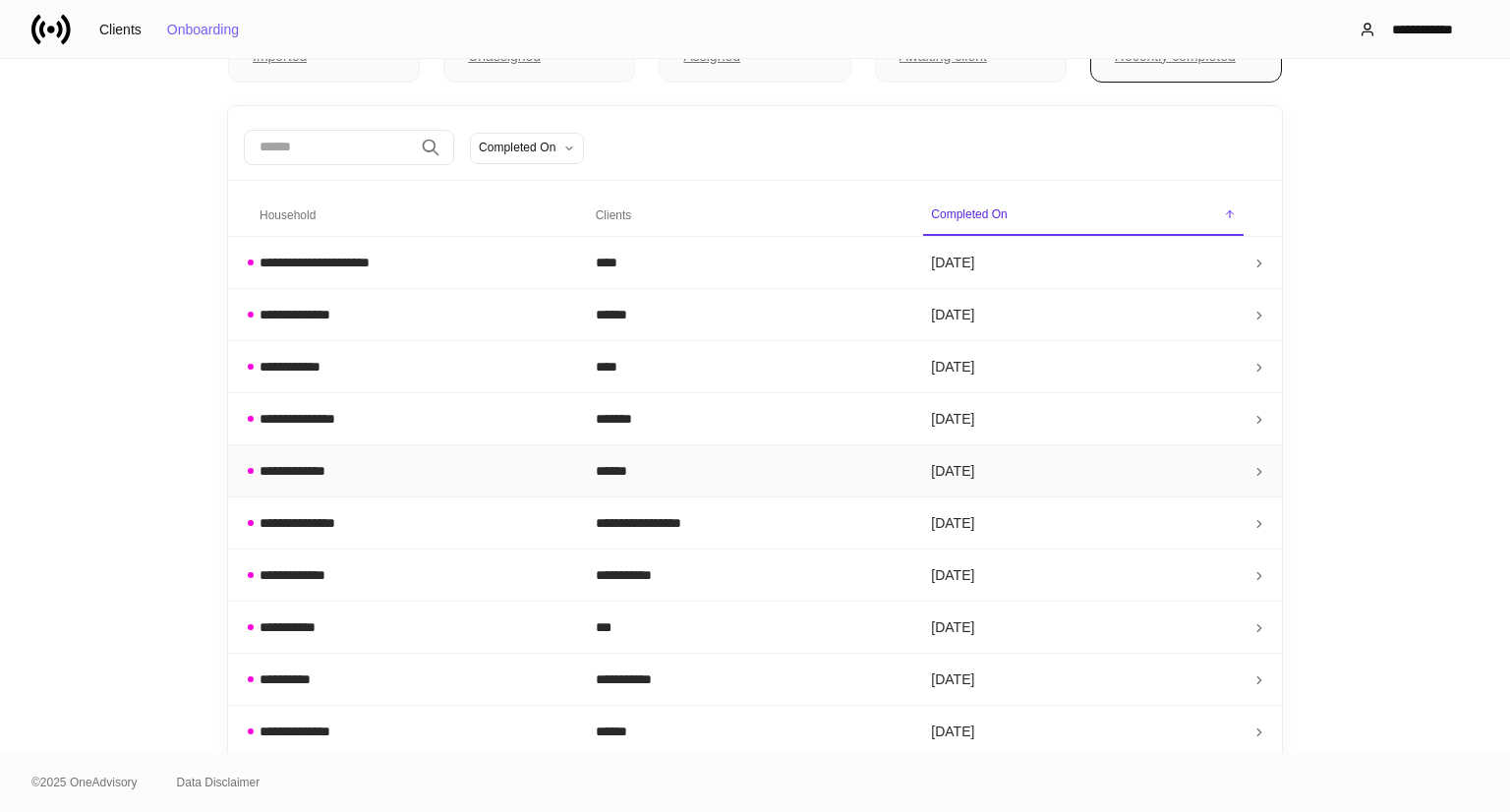 scroll, scrollTop: 0, scrollLeft: 0, axis: both 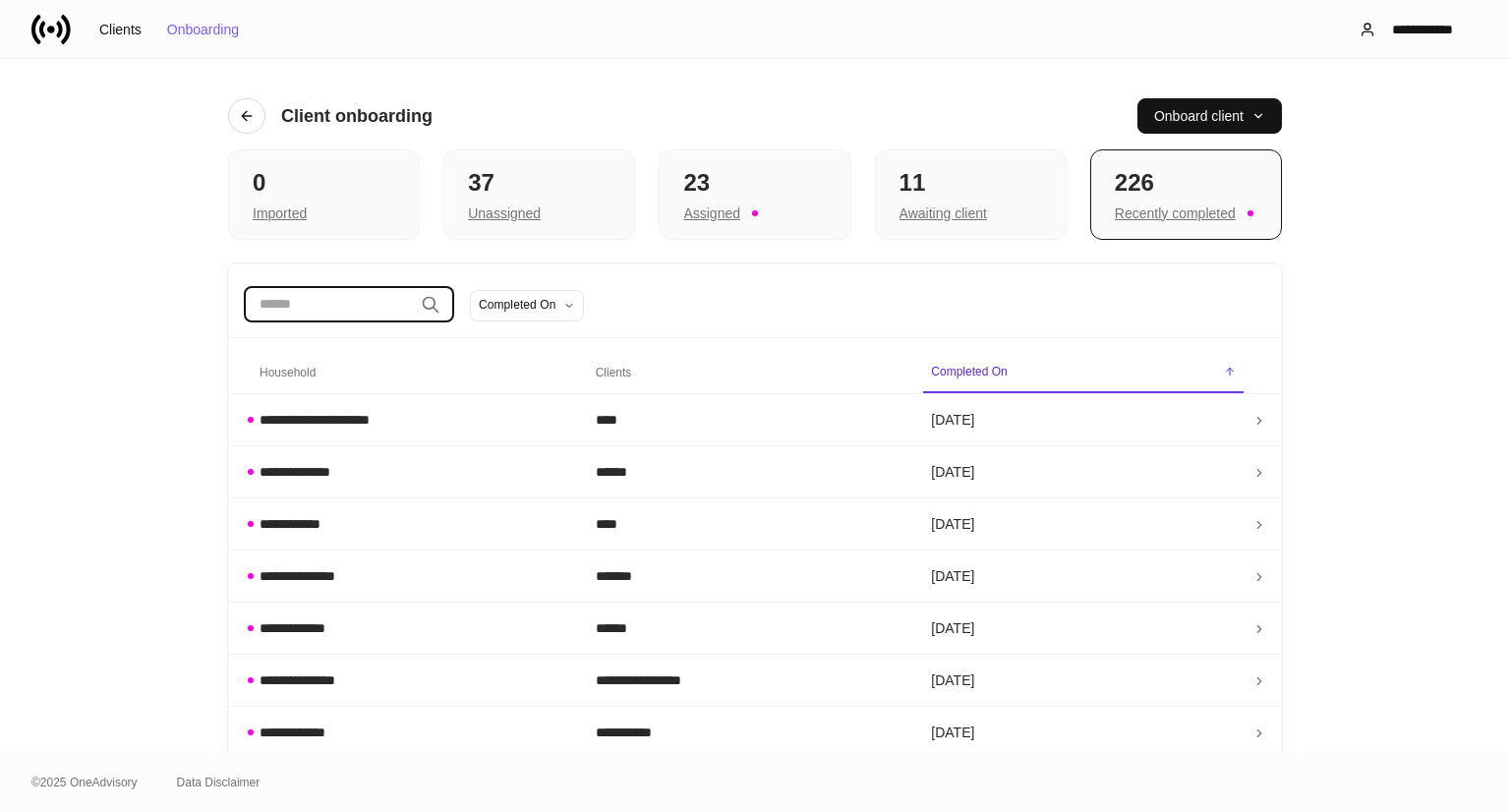 click at bounding box center (328, 305) 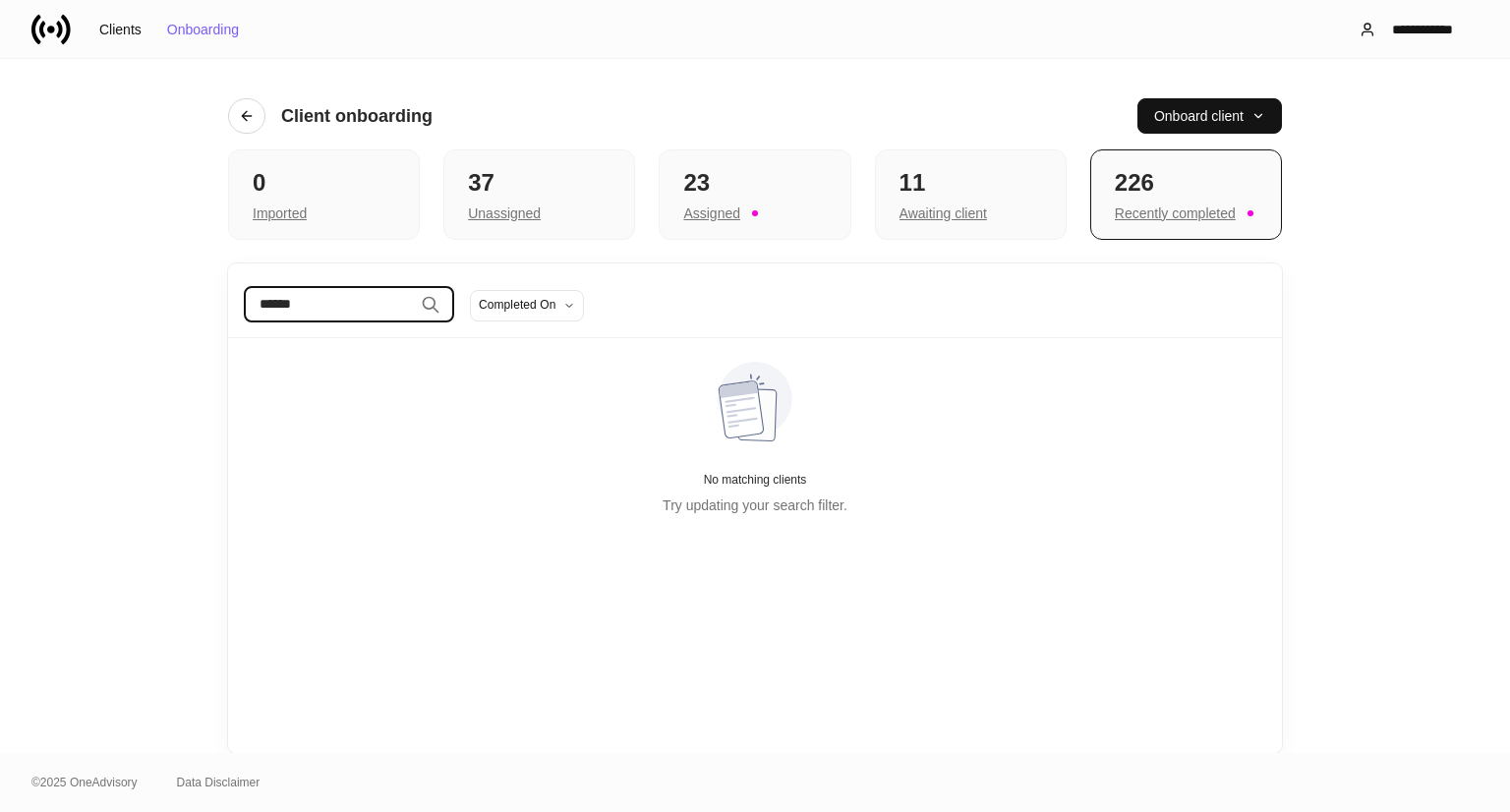 type on "******" 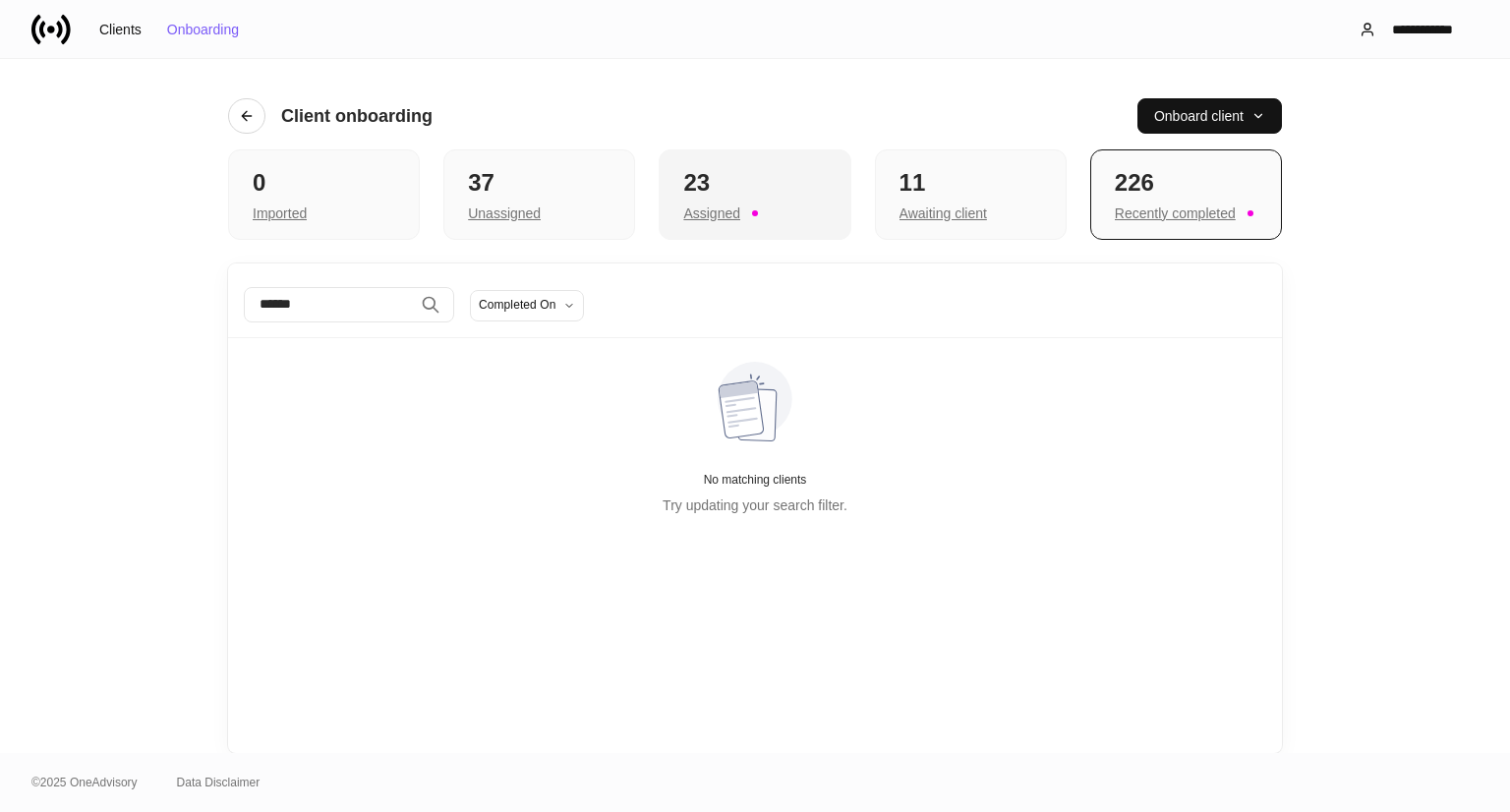 click on "23" at bounding box center (754, 183) 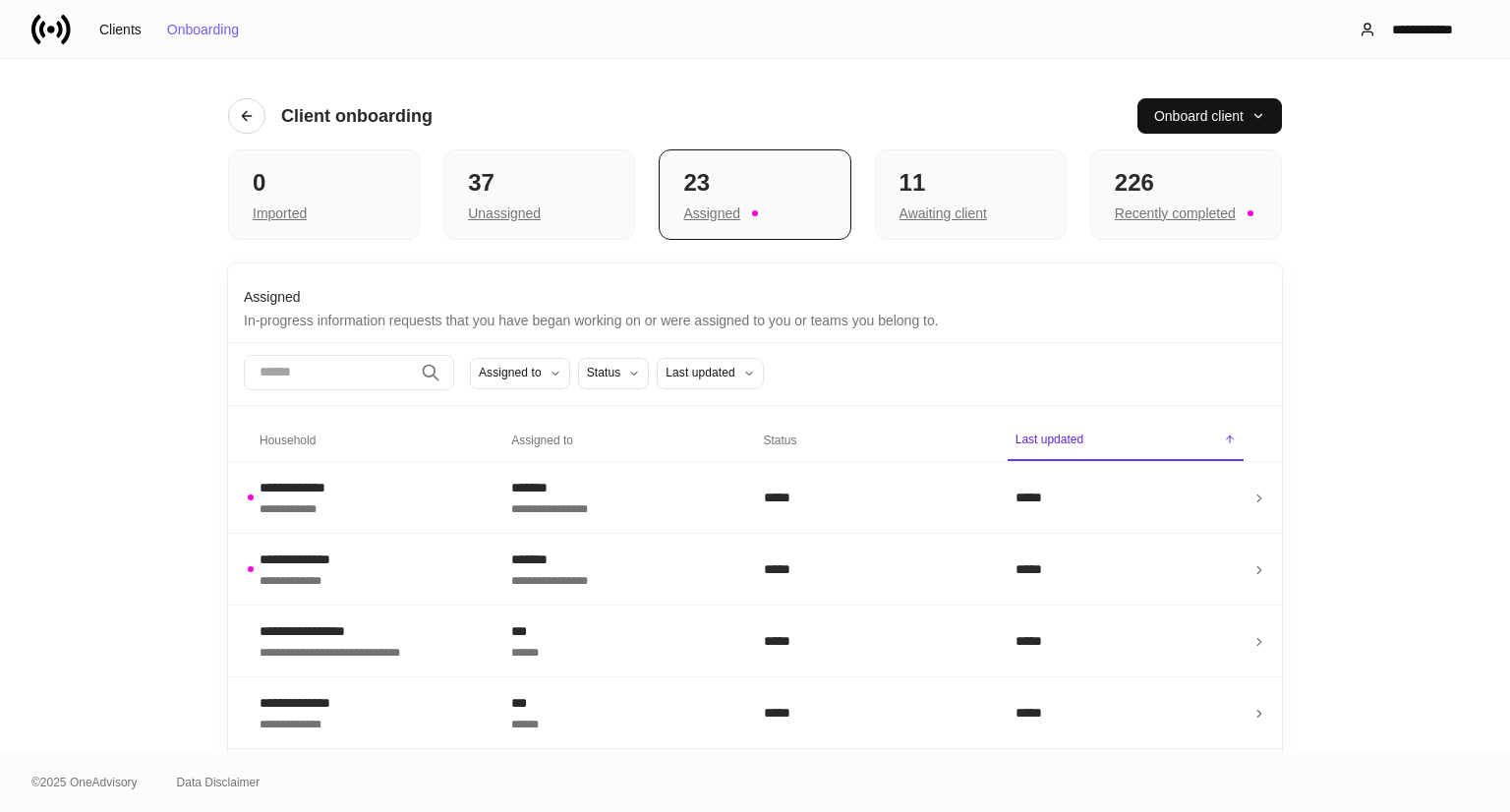 click at bounding box center (328, 373) 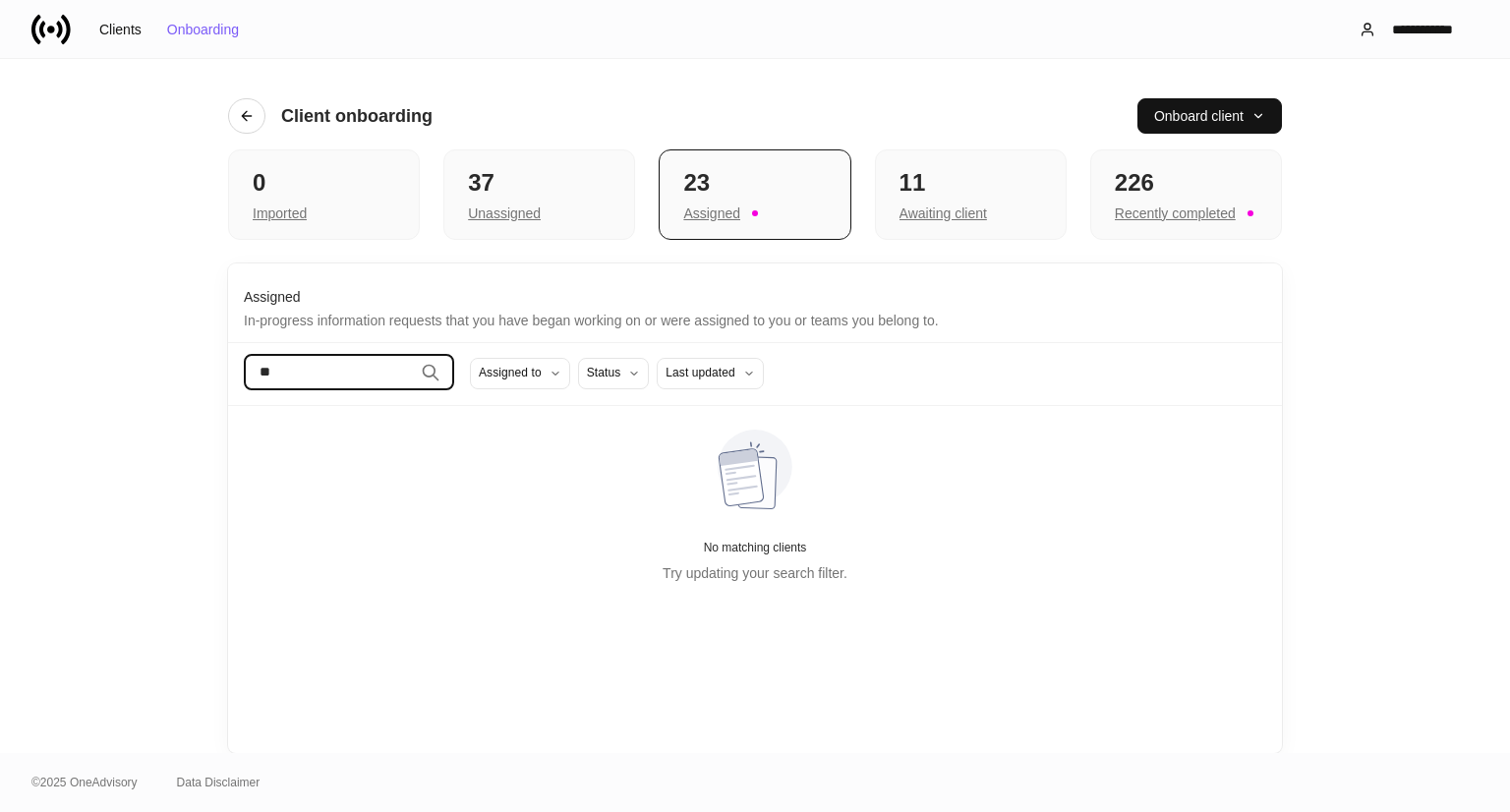 type on "*" 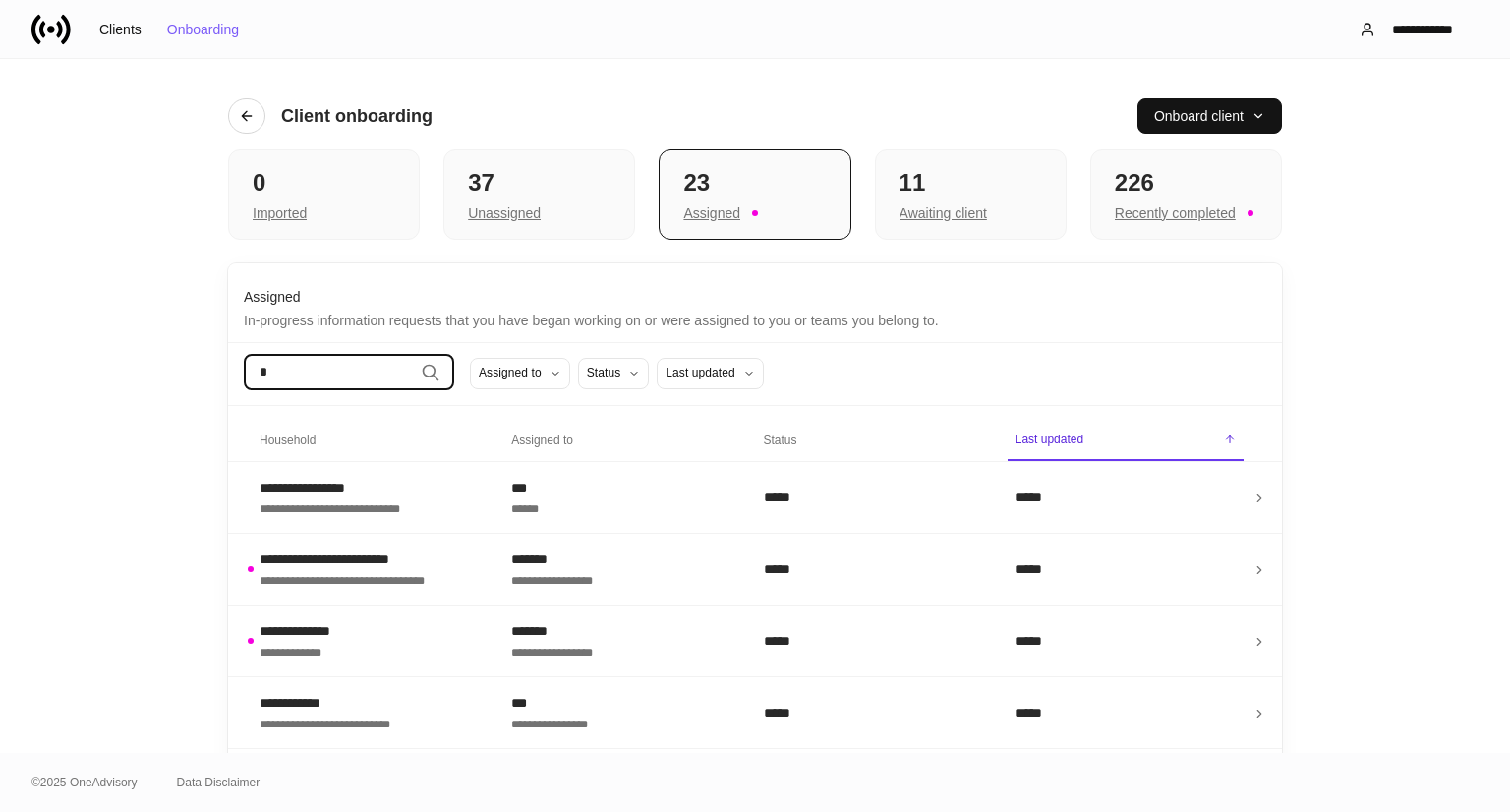 type 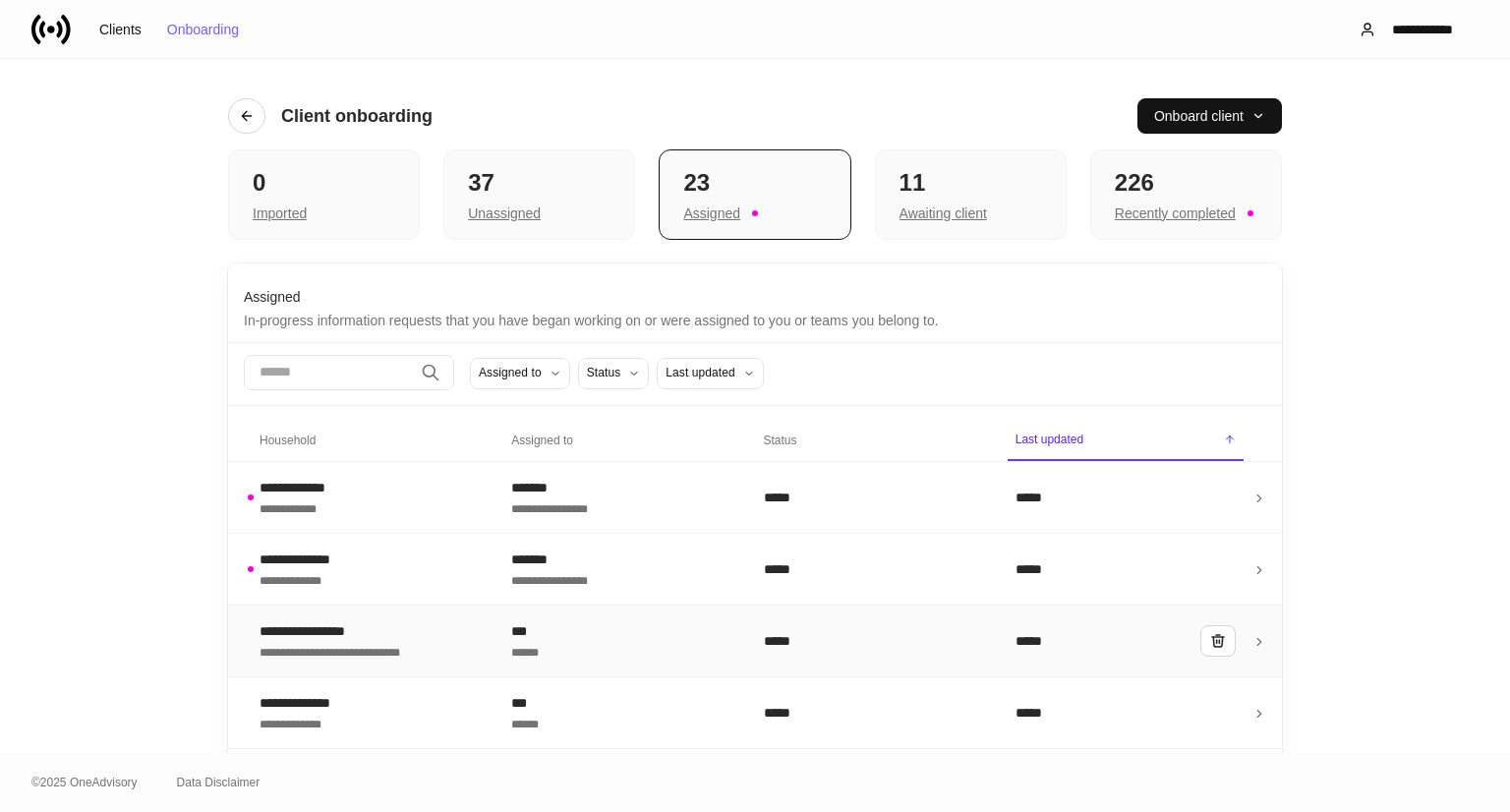 click on "**********" at bounding box center [334, 631] 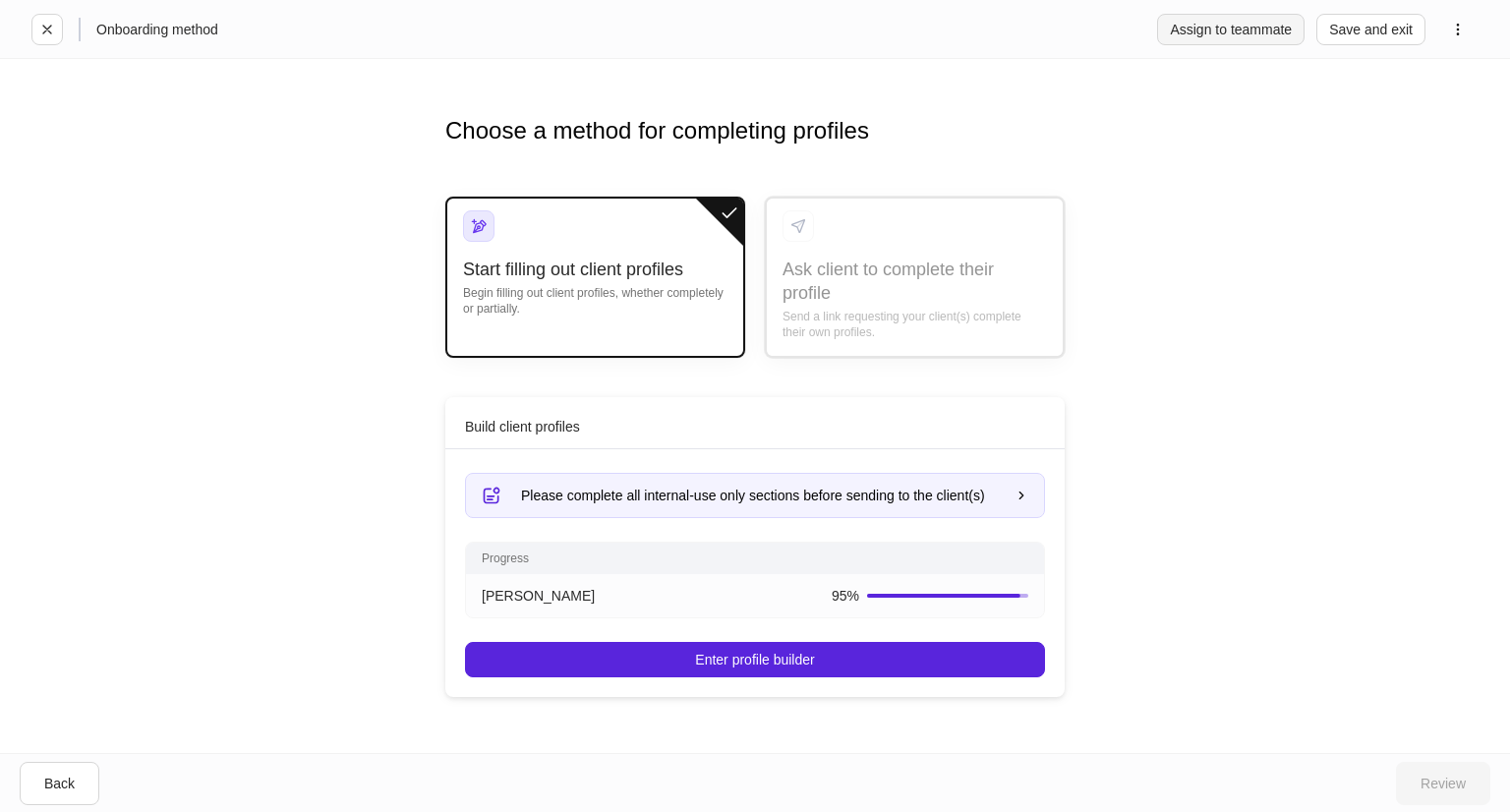 click on "Assign to teammate" at bounding box center [1231, 29] 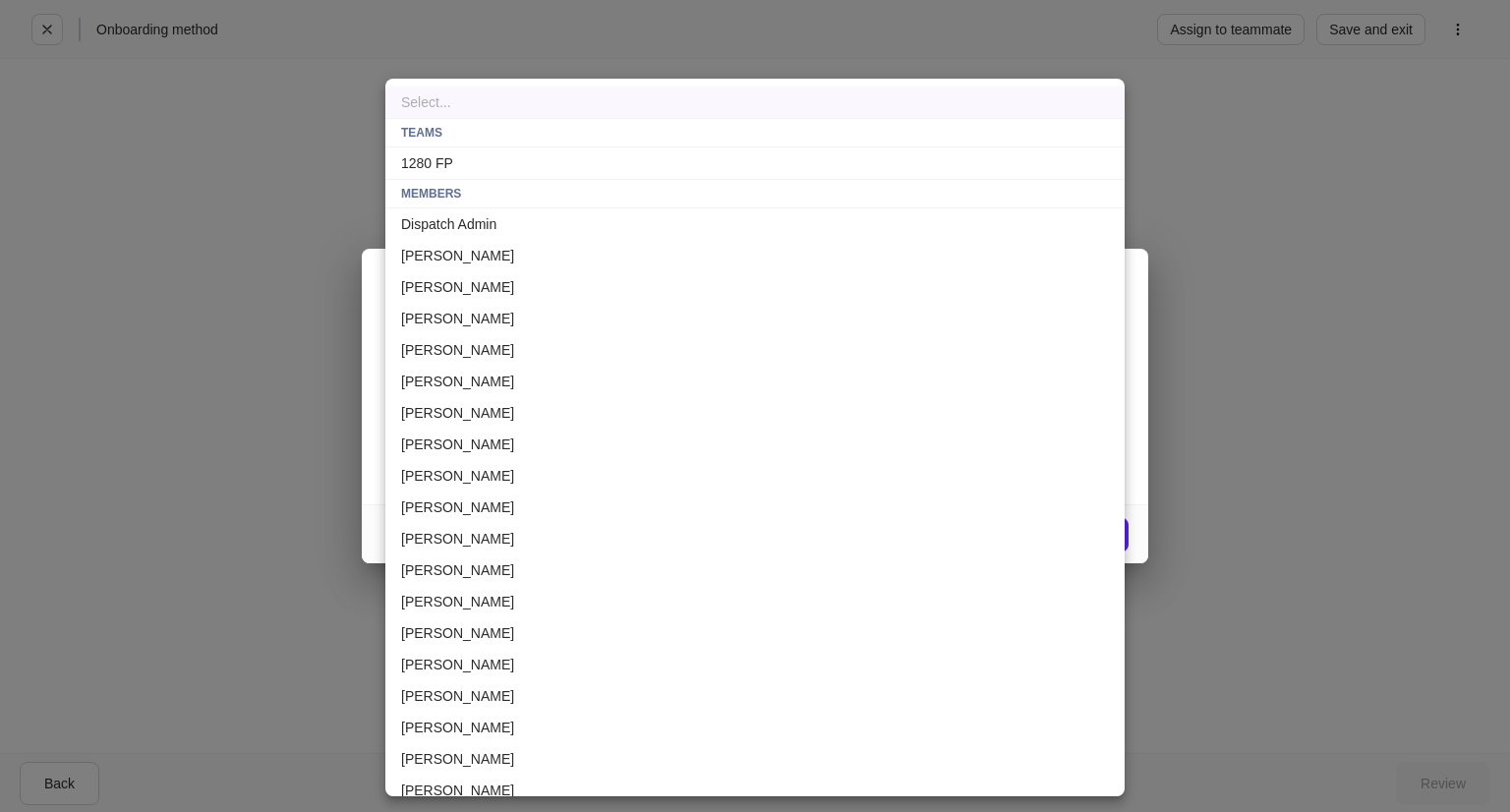 click on "Onboarding method Assign to teammate Save and exit Choose a method for completing profiles Start filling out client profiles Begin filling out client profiles, whether completely or partially. Ask client to complete their profile Send a link requesting your client(s) complete their own profiles. Build client profiles Please complete all internal-use only sections before sending to the client(s) Progress Theodosios Palis 95 % Enter profile builder Information request settings Send email as... The email invitation will appear to be sent by this person Select... ​ Create a client onboarding link When selected, custom URL(s) will be generated to copy and paste    into your own email. Dispatch will not send an email. Back Review
Hand-off to a team or teammate Assign this request for information to another team or teammate in your firm. This request will appear in assignee's data collection pipeline where they can continue where you left off. Select a team or team member * Select... ​ TEAMS" at bounding box center (755, 406) 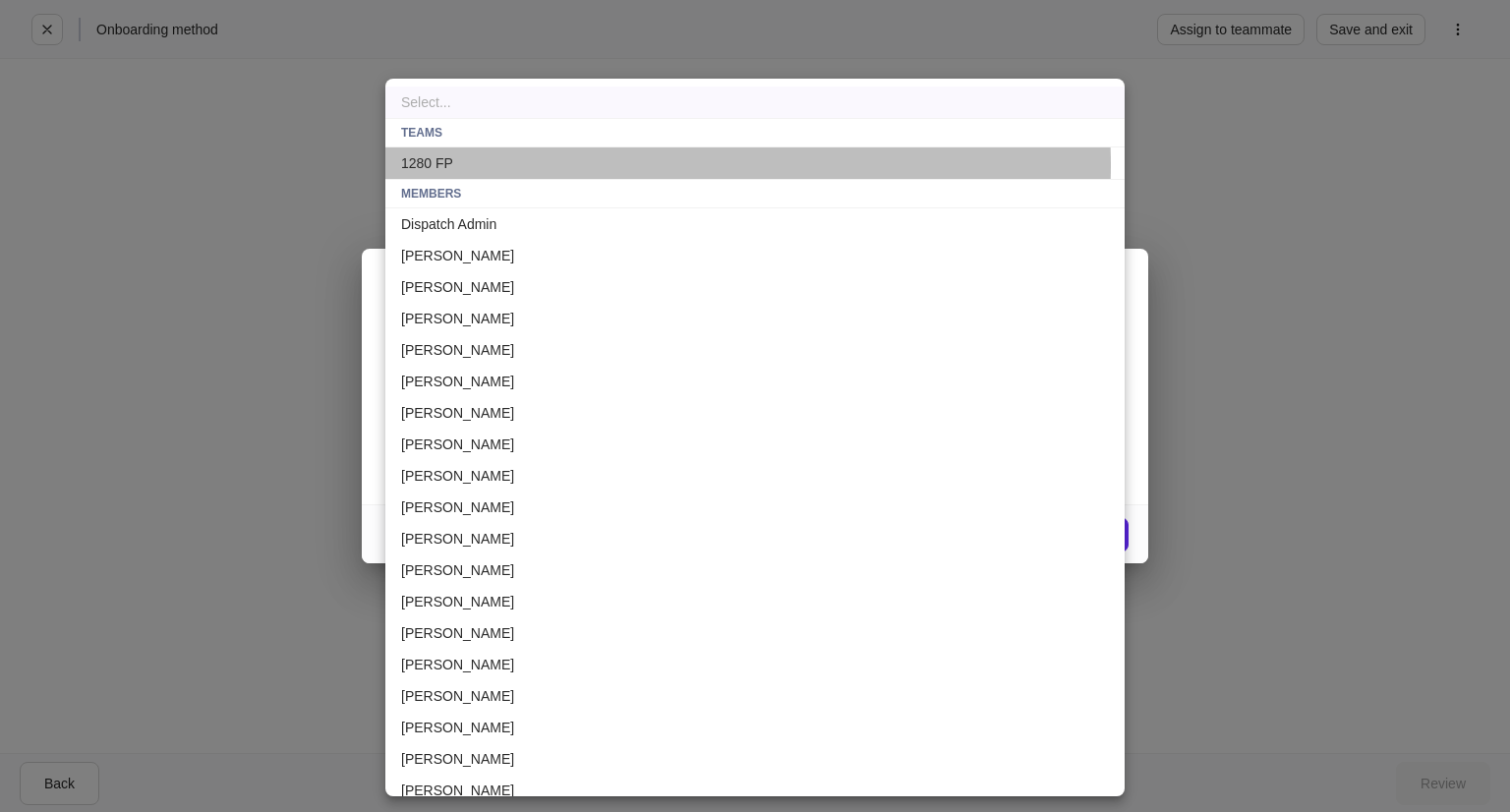click on "1280 FP" at bounding box center [755, 163] 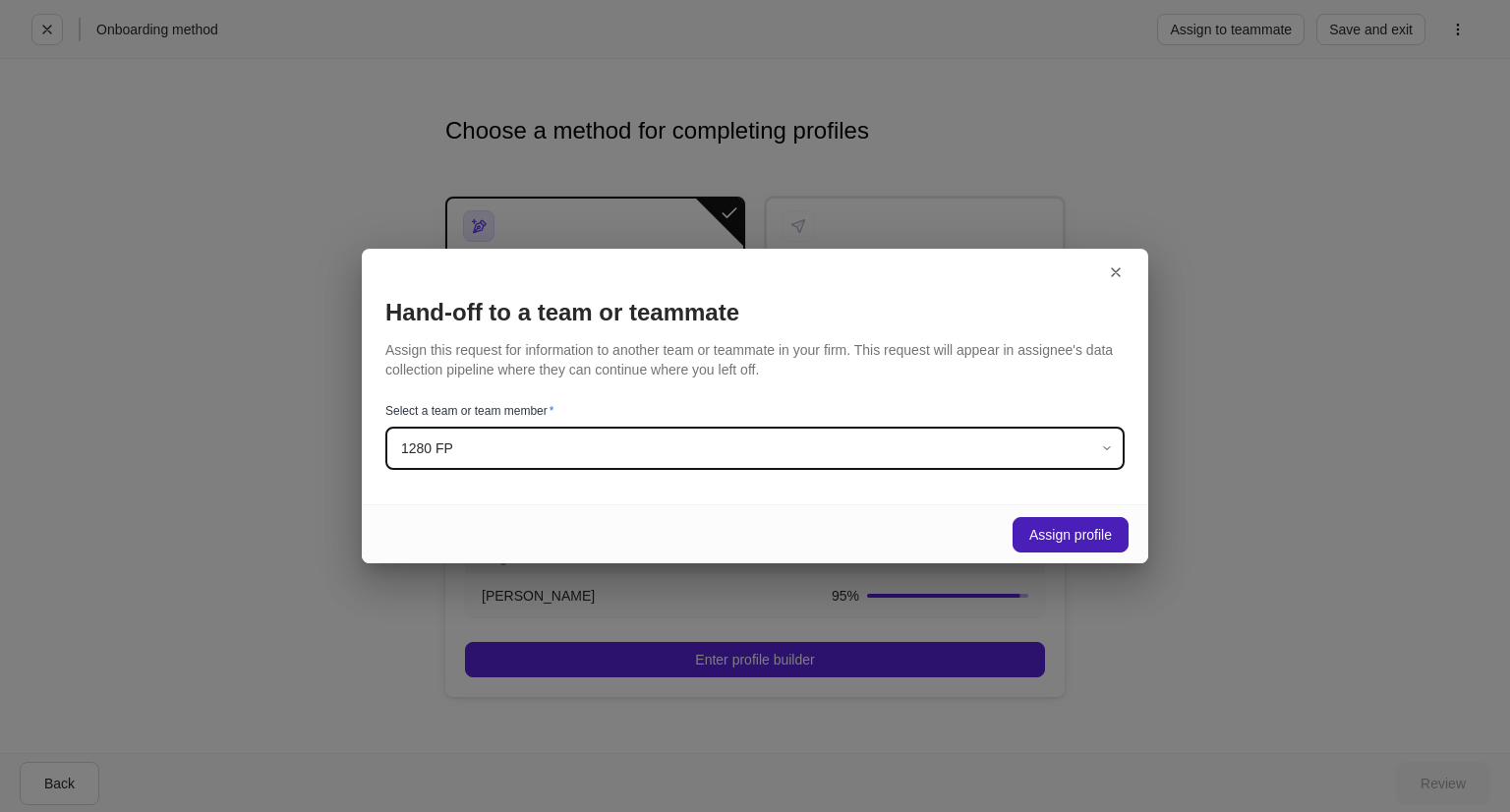 click on "Assign profile" at bounding box center [1071, 535] 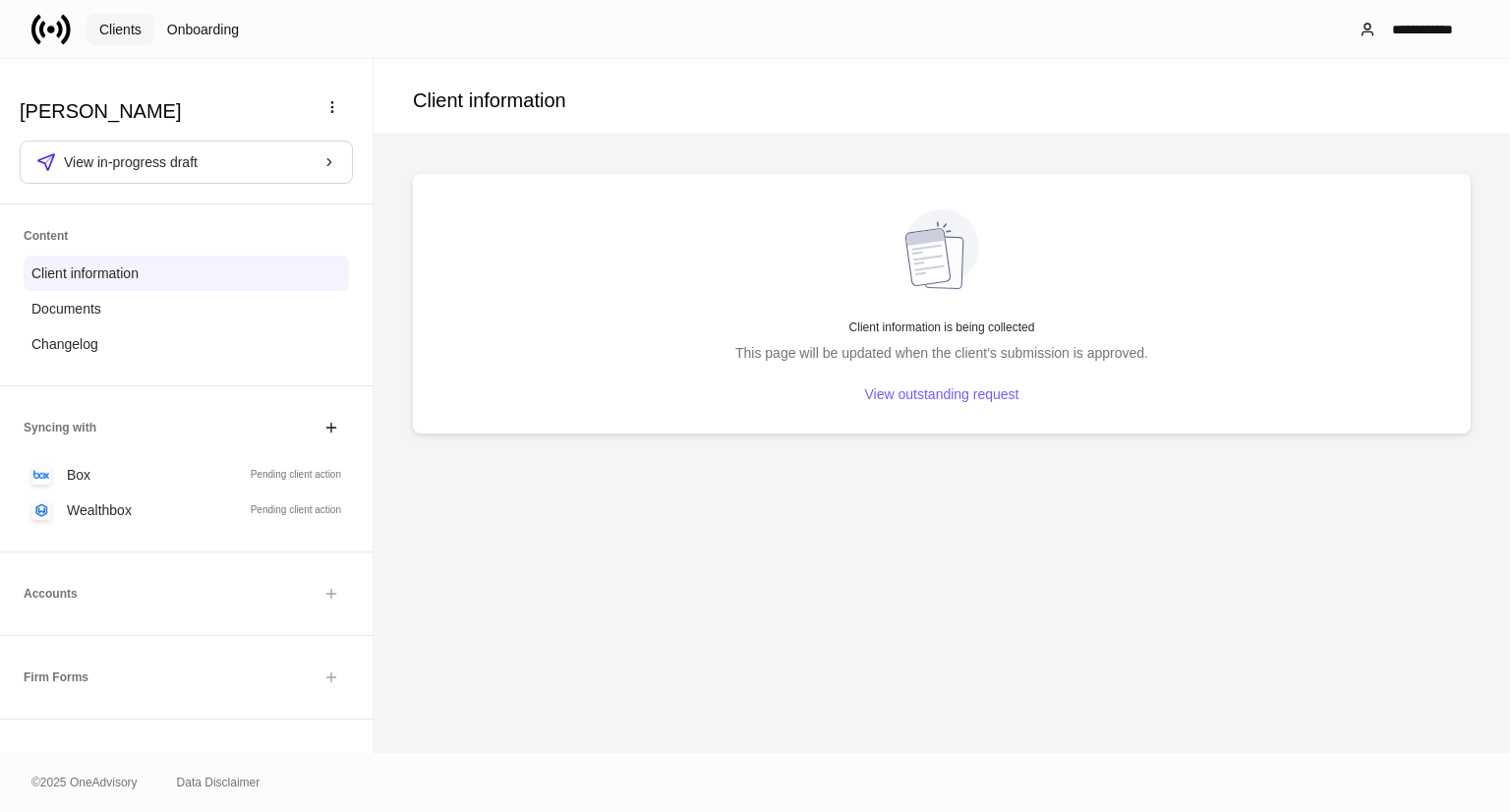 click on "Clients" at bounding box center [120, 29] 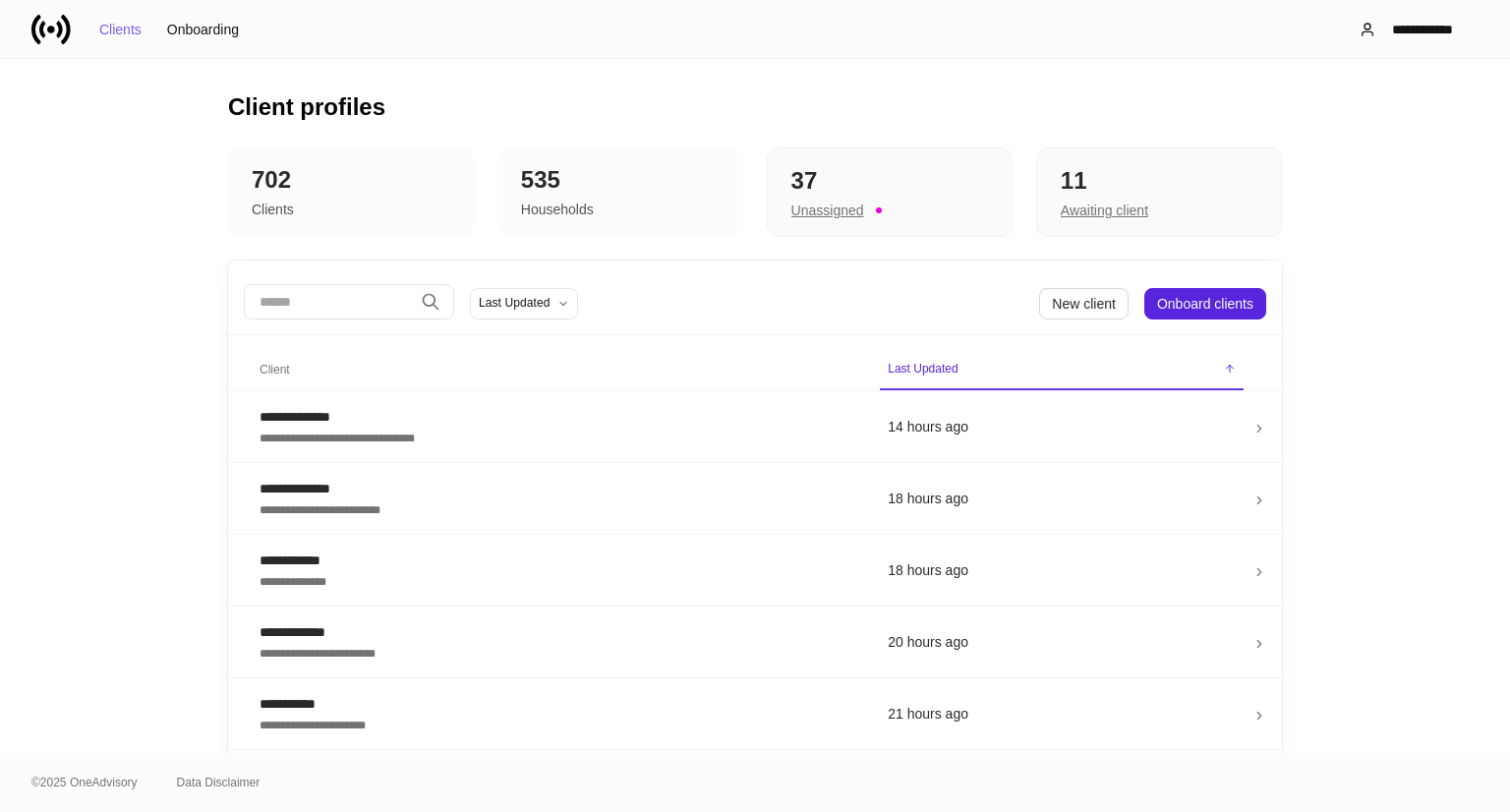 click on "535" at bounding box center (620, 180) 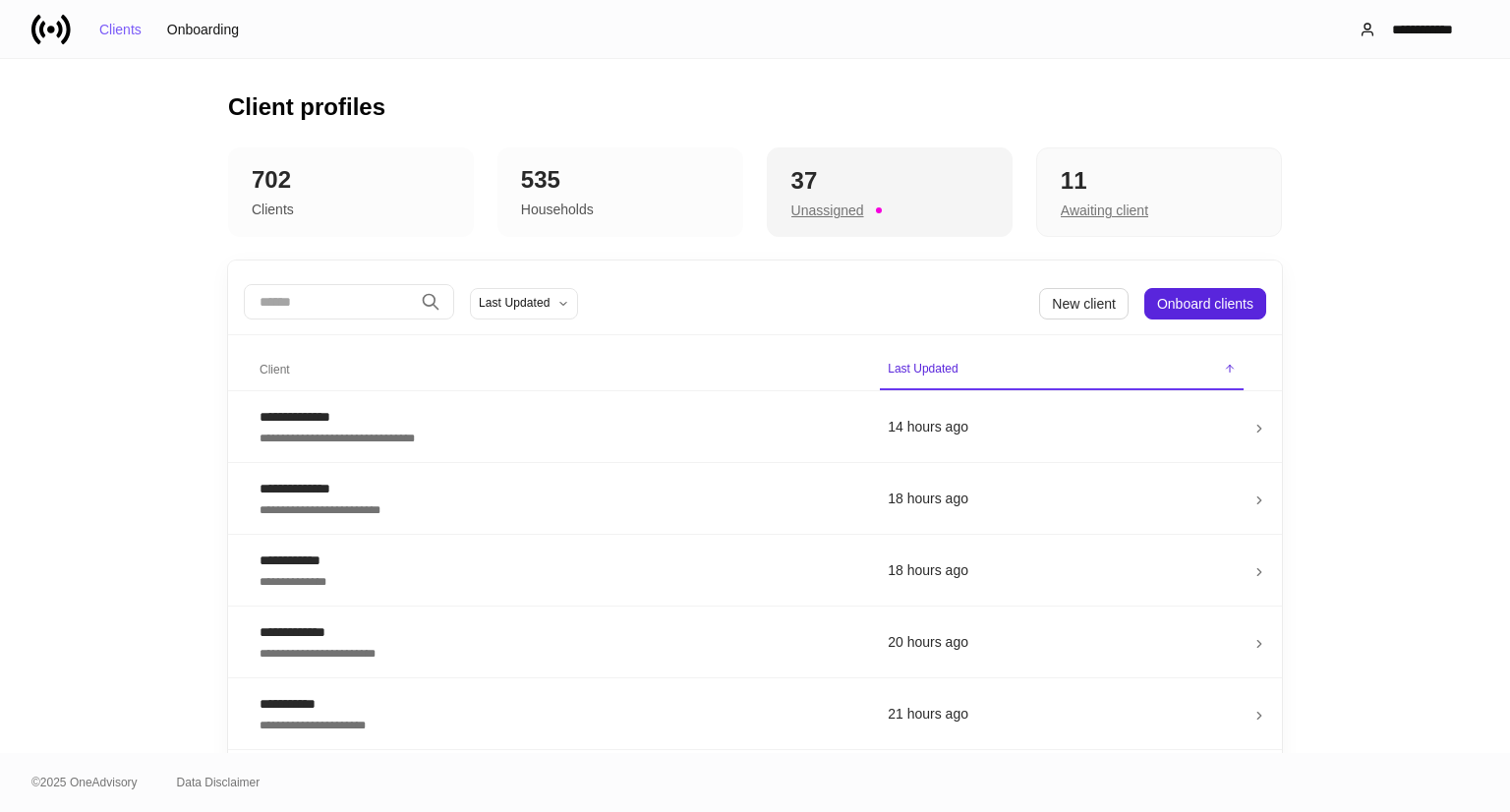 click on "37" at bounding box center (890, 181) 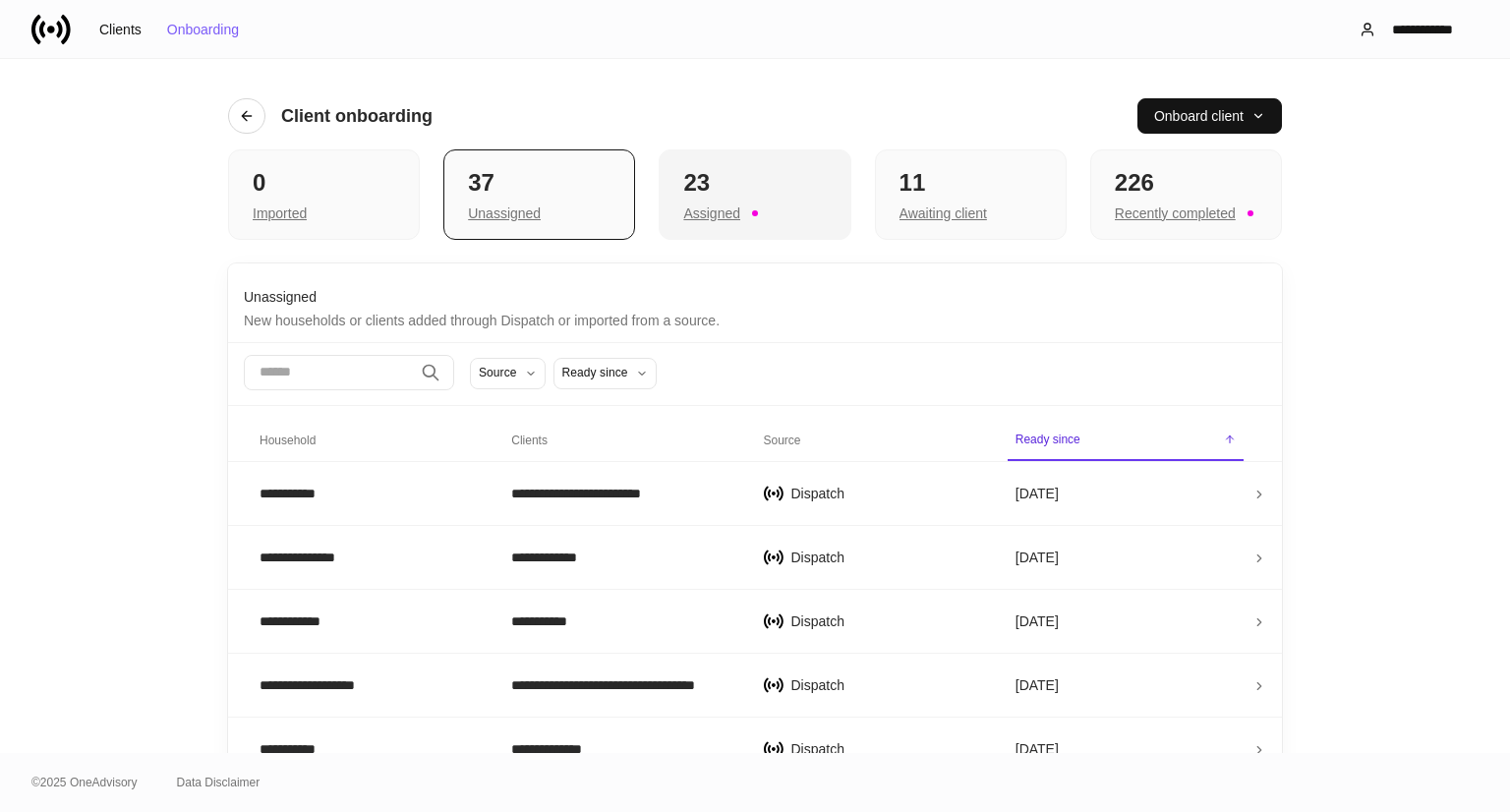 click on "23 Assigned" at bounding box center (754, 195) 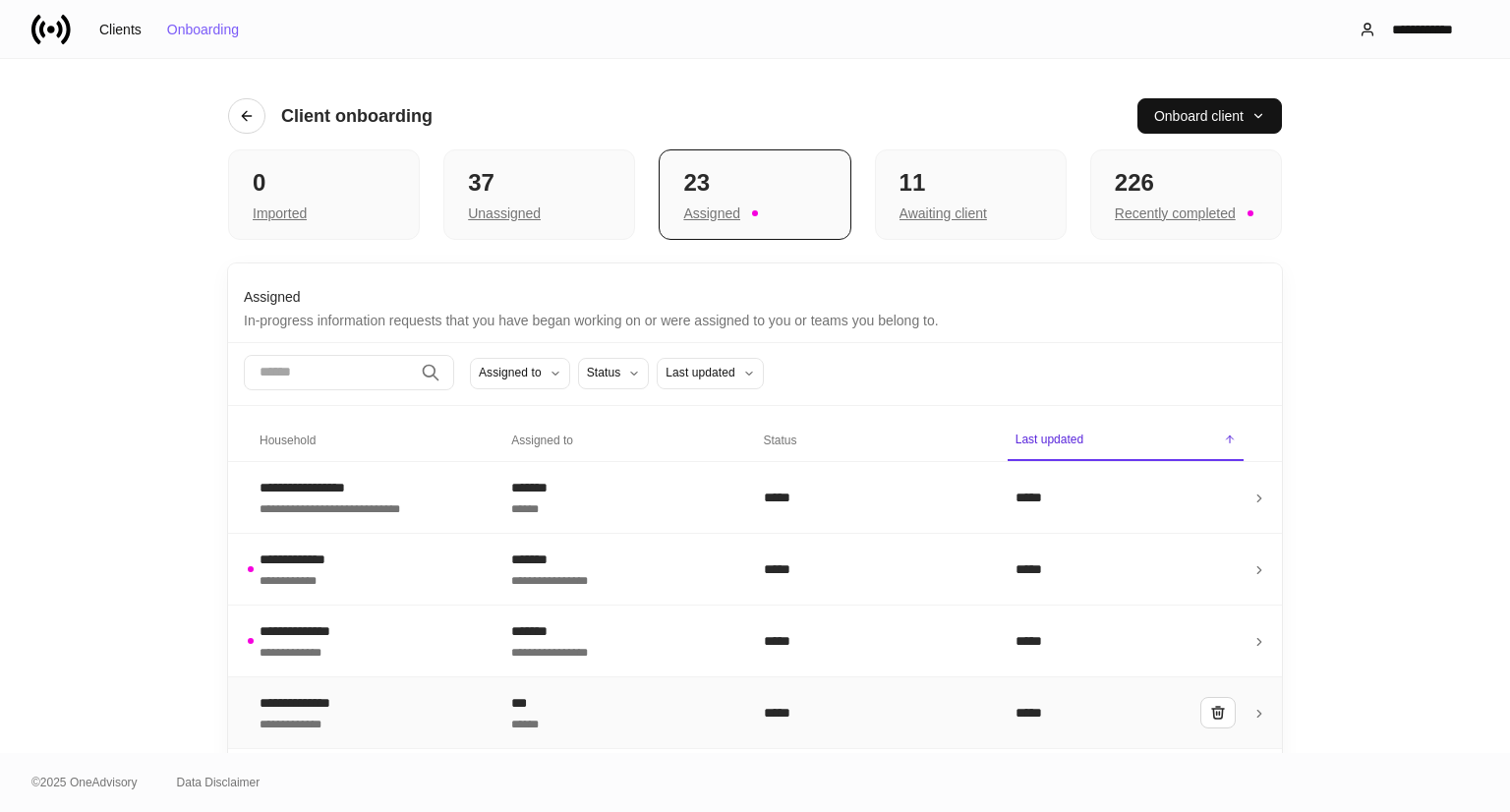 click on "***" at bounding box center (621, 703) 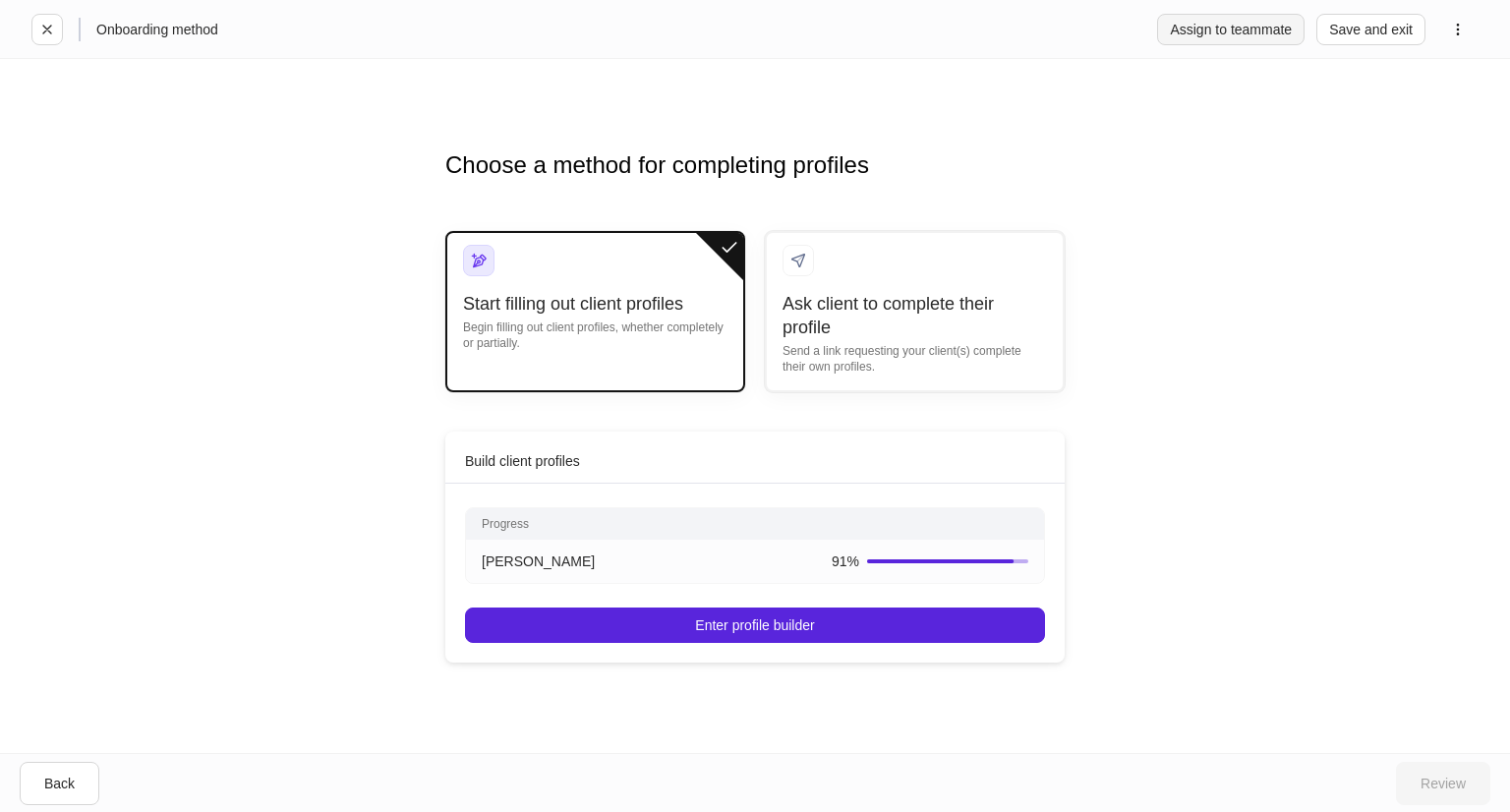 click on "Assign to teammate" at bounding box center (1231, 29) 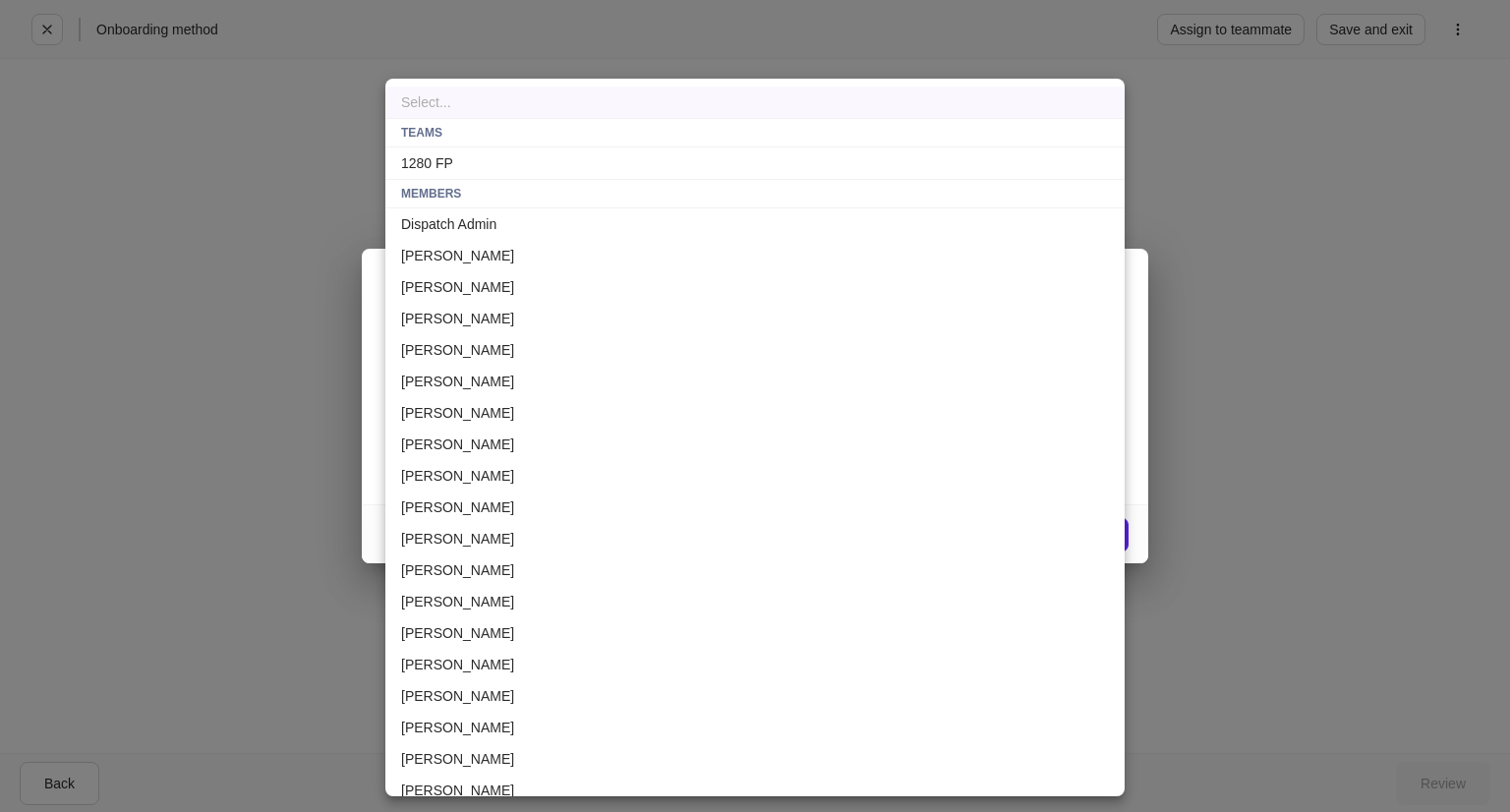 click on "Onboarding method Assign to teammate Save and exit Choose a method for completing profiles Start filling out client profiles Begin filling out client profiles, whether completely or partially. Ask client to complete their profile Send a link requesting your client(s) complete their own profiles. Build client profiles Progress Lauren Lovell 91 % Enter profile builder Information request settings Send email as... The email invitation will appear to be sent by this person Select... ​ Create a client onboarding link When selected, custom URL(s) will be generated to copy and paste    into your own email. Dispatch will not send an email. Back Review
Hand-off to a team or teammate Assign this request for information to another team or teammate in your firm. This request will appear in assignee's data collection pipeline where they can continue where you left off. Select a team or team member * Select... ​ Assign profile Select... TEAMS 1280 FP MEMBERS Dispatch Admin Tim Smeal Olivia Fleming" at bounding box center [755, 406] 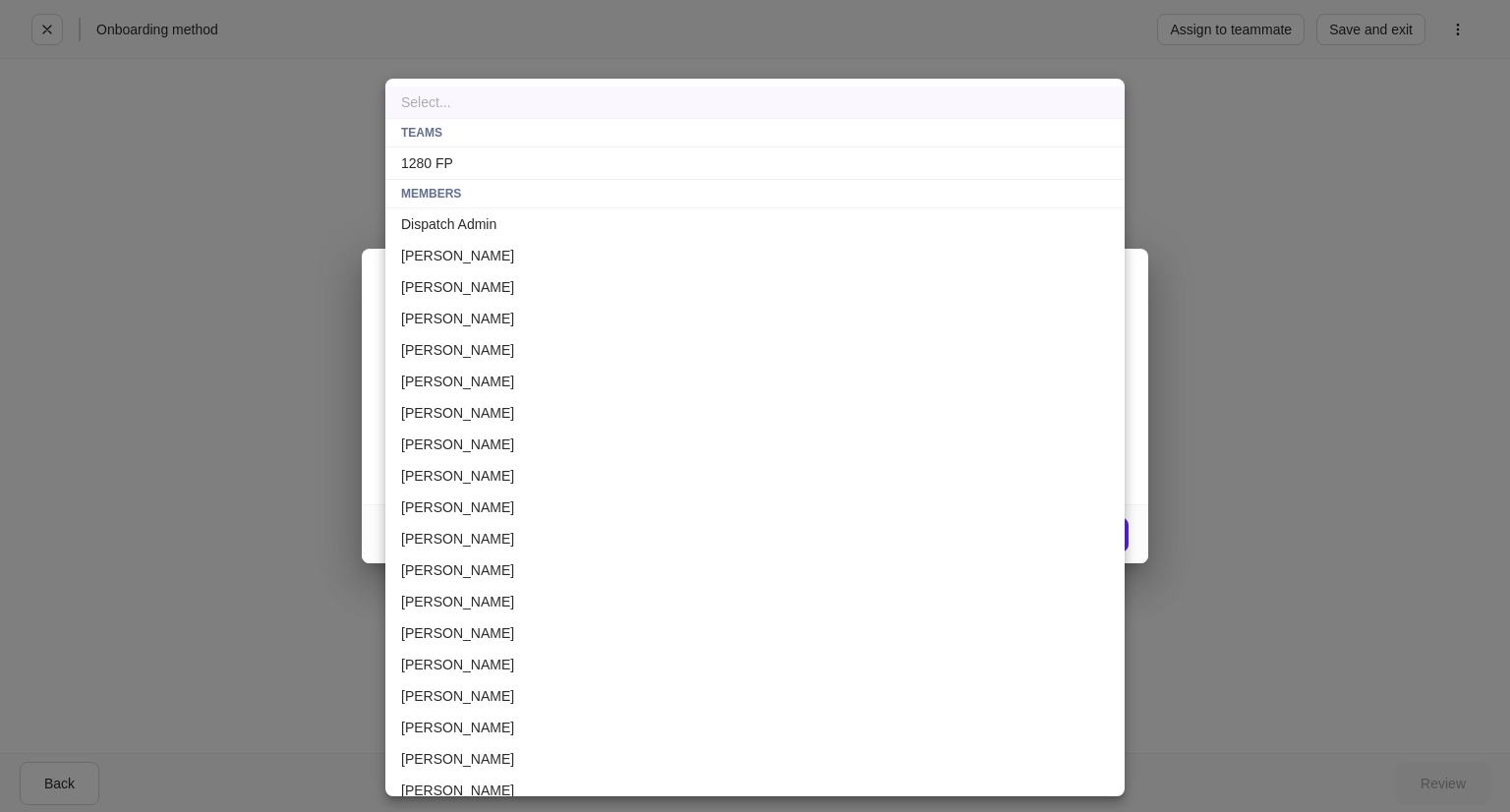 click on "1280 FP" at bounding box center (755, 163) 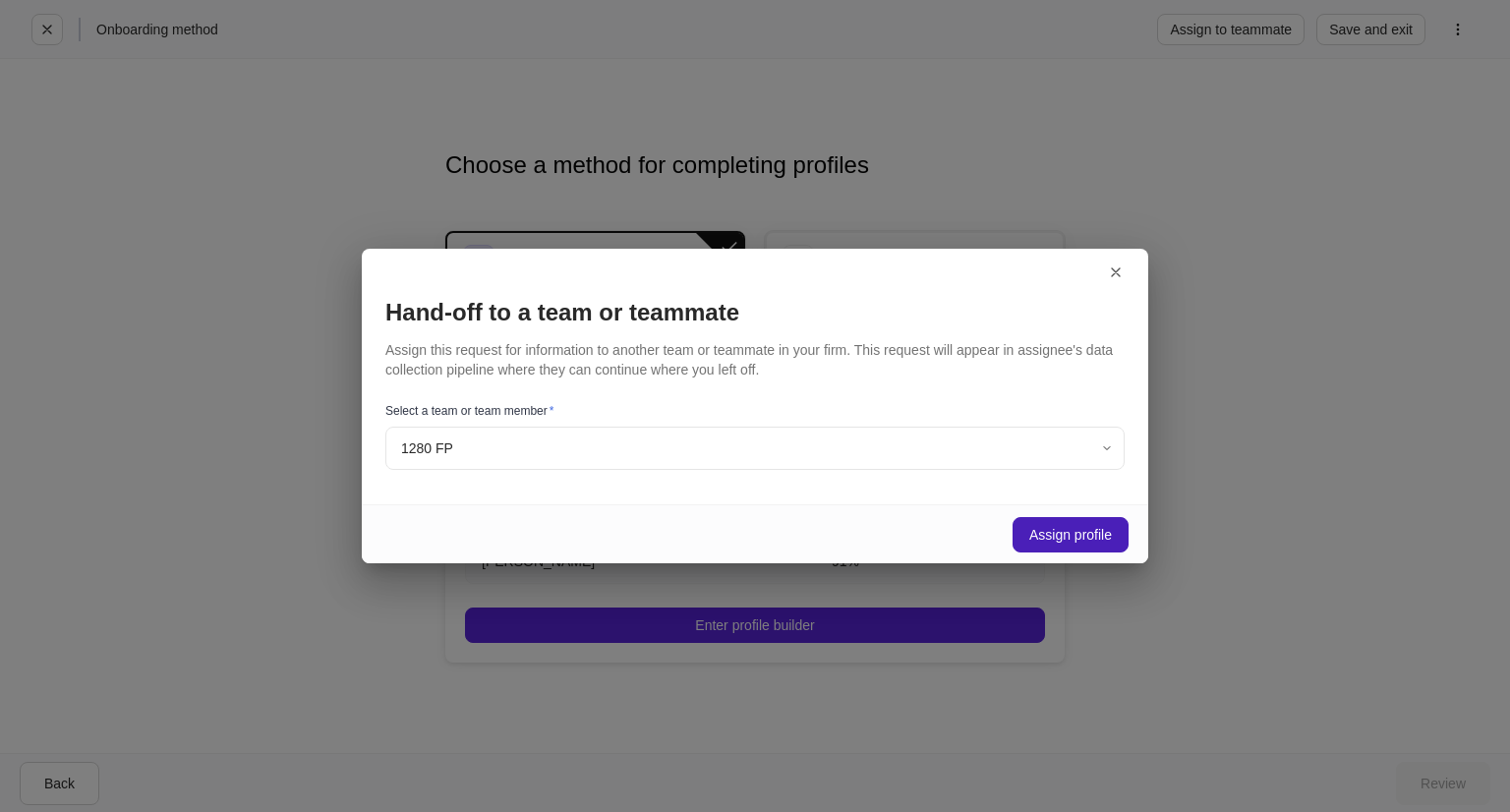 click on "Assign profile" at bounding box center (1071, 535) 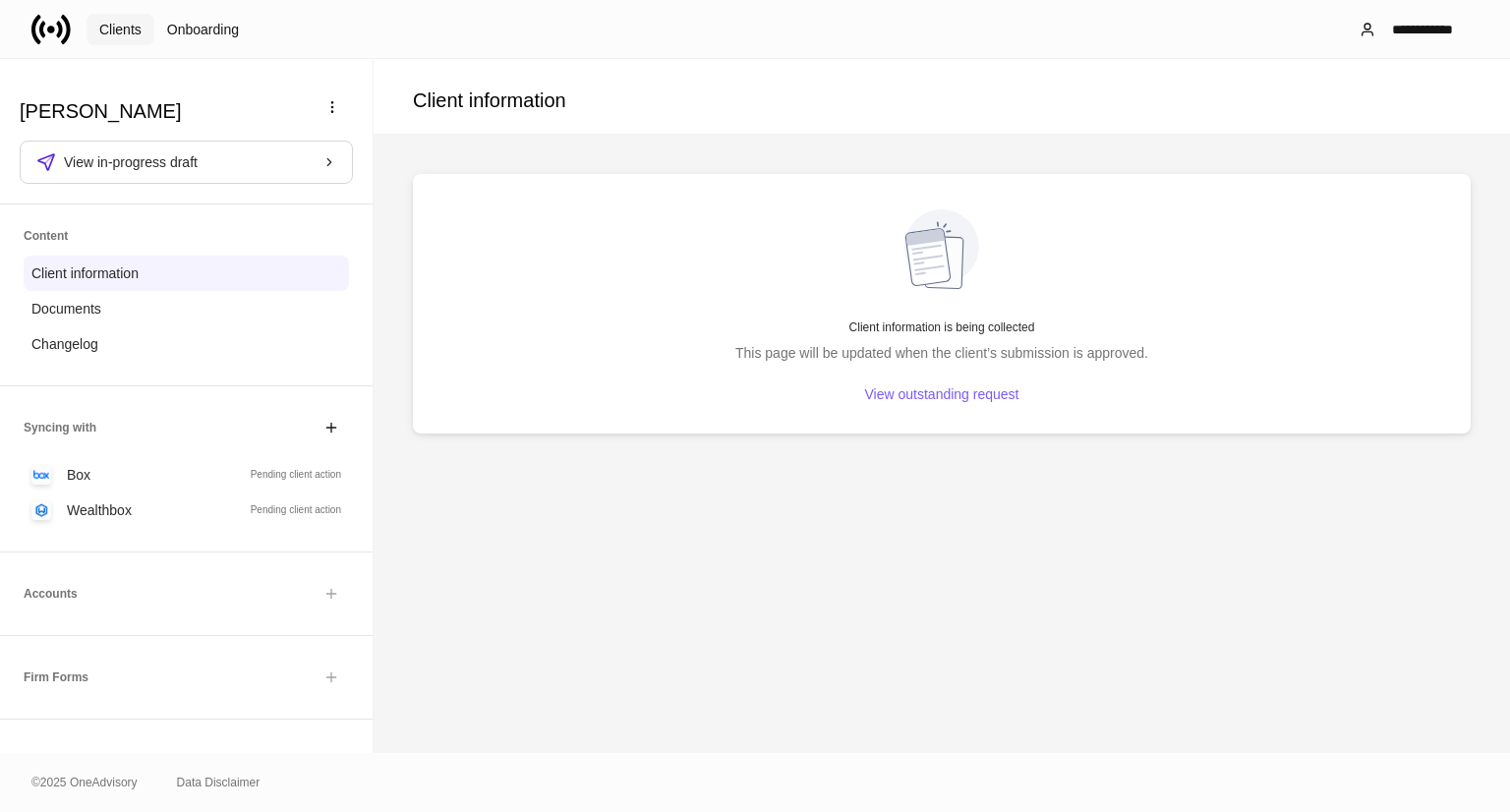 click on "Clients" at bounding box center (120, 29) 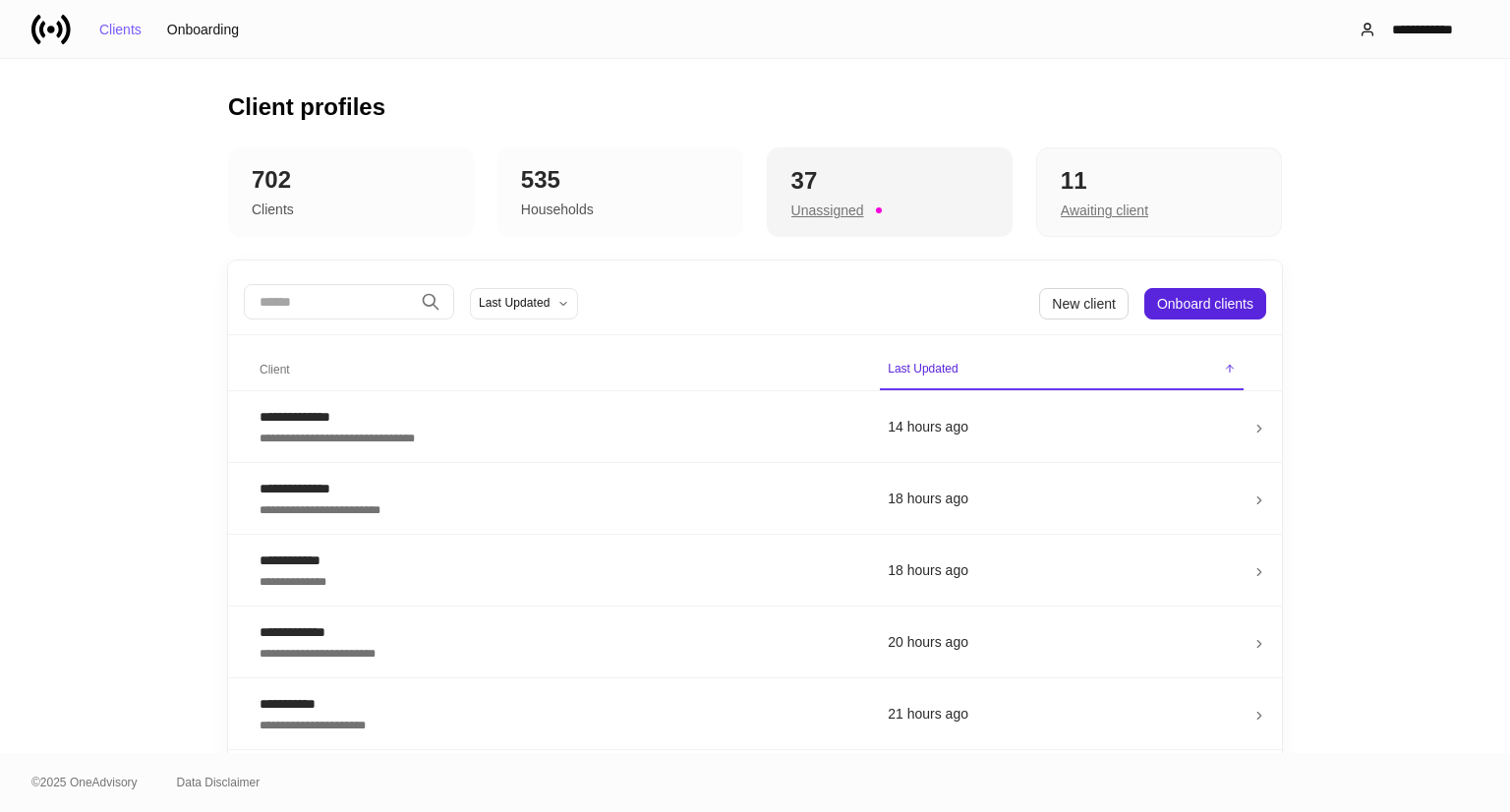 click on "Unassigned" at bounding box center [828, 210] 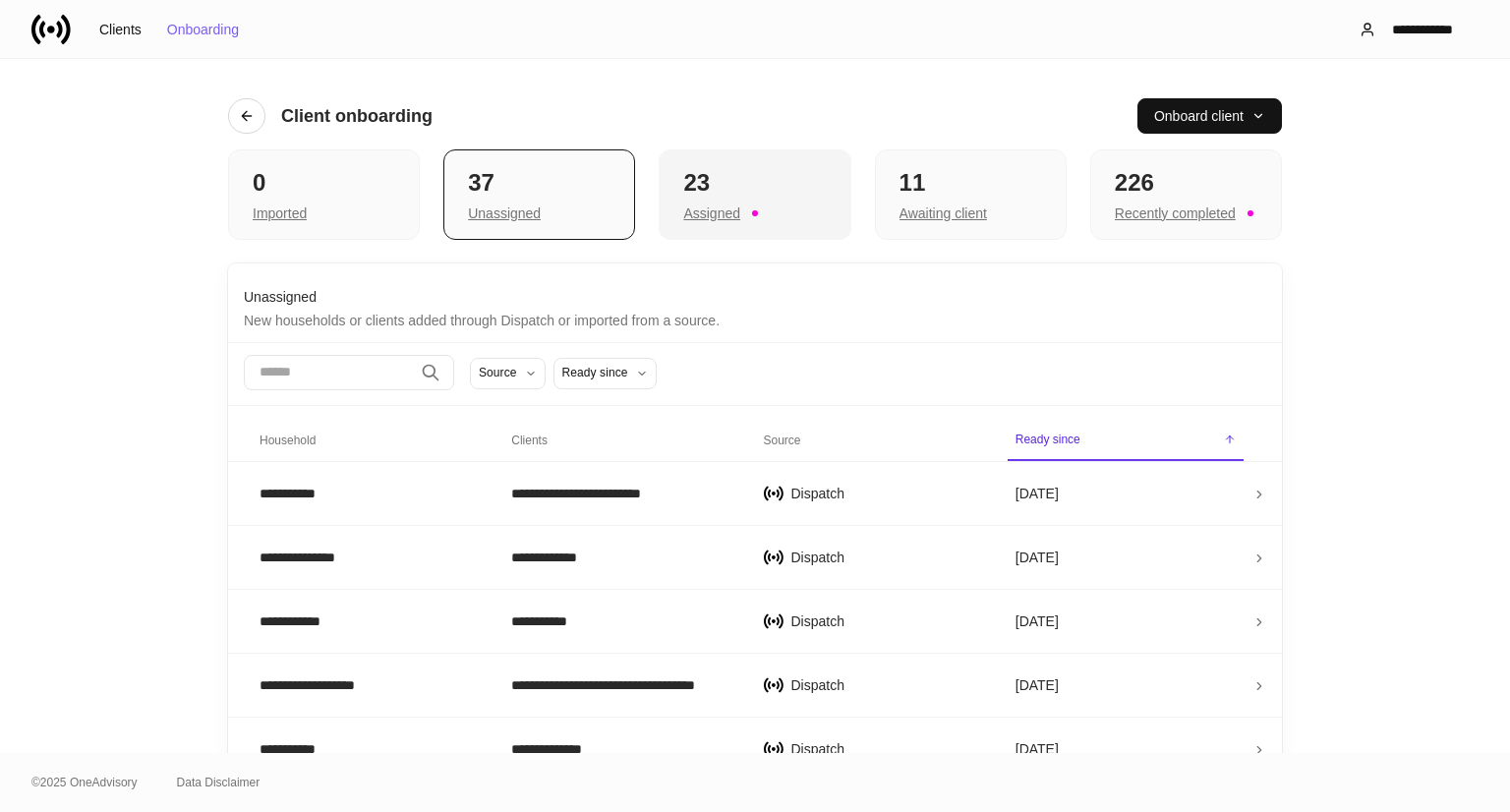 click on "23" at bounding box center [754, 183] 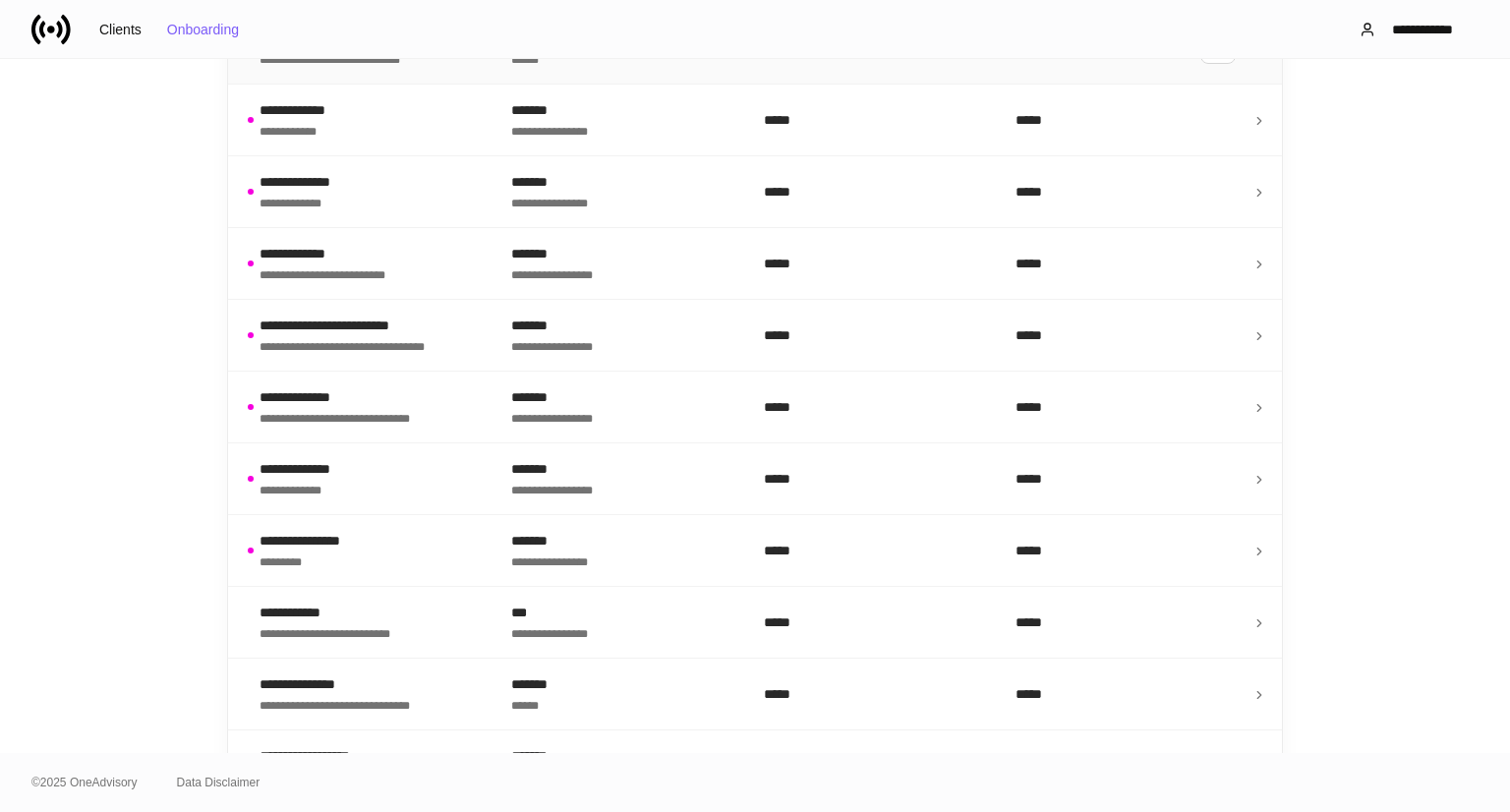 scroll, scrollTop: 521, scrollLeft: 0, axis: vertical 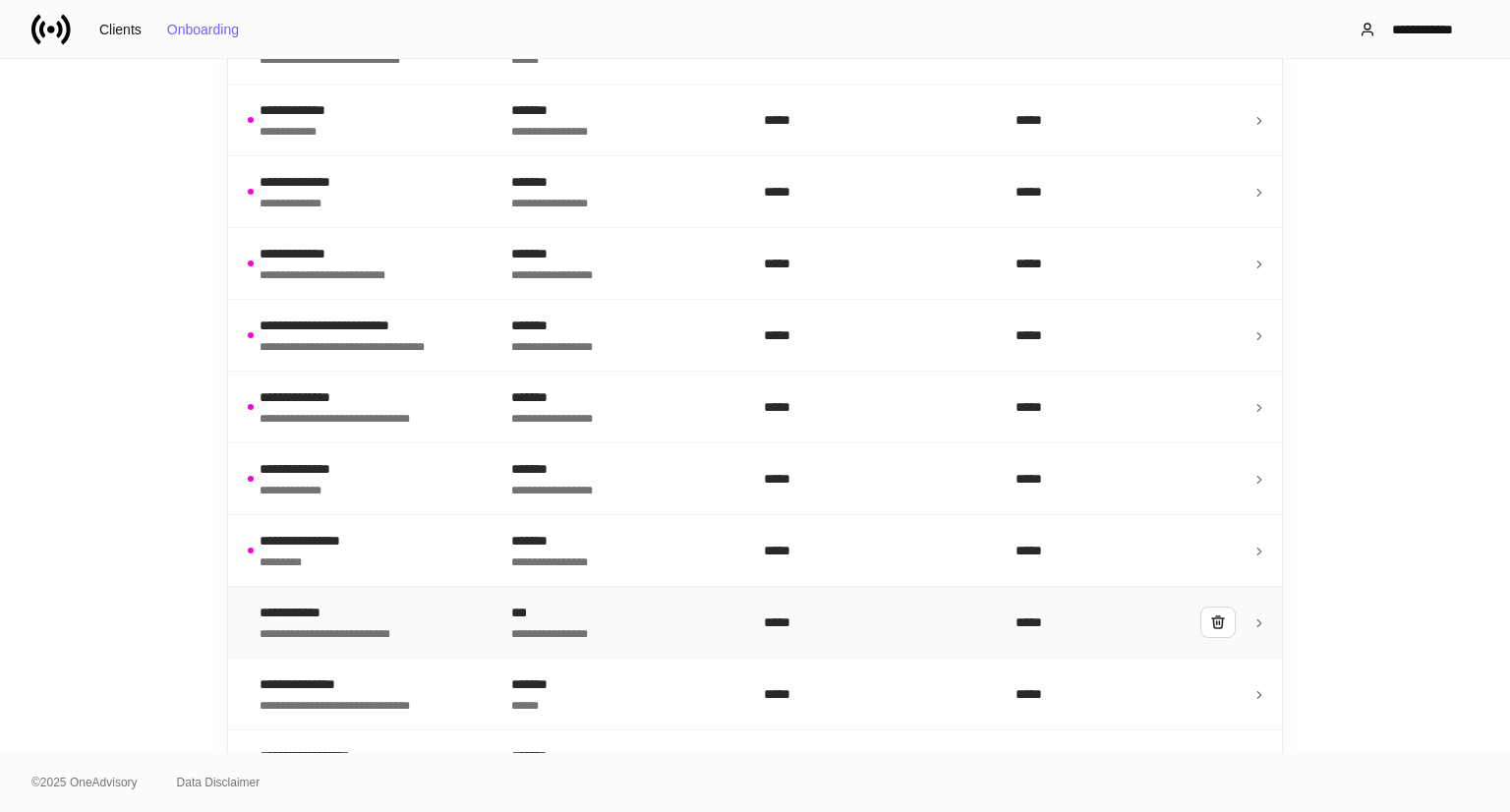 click on "**********" at bounding box center [370, 622] 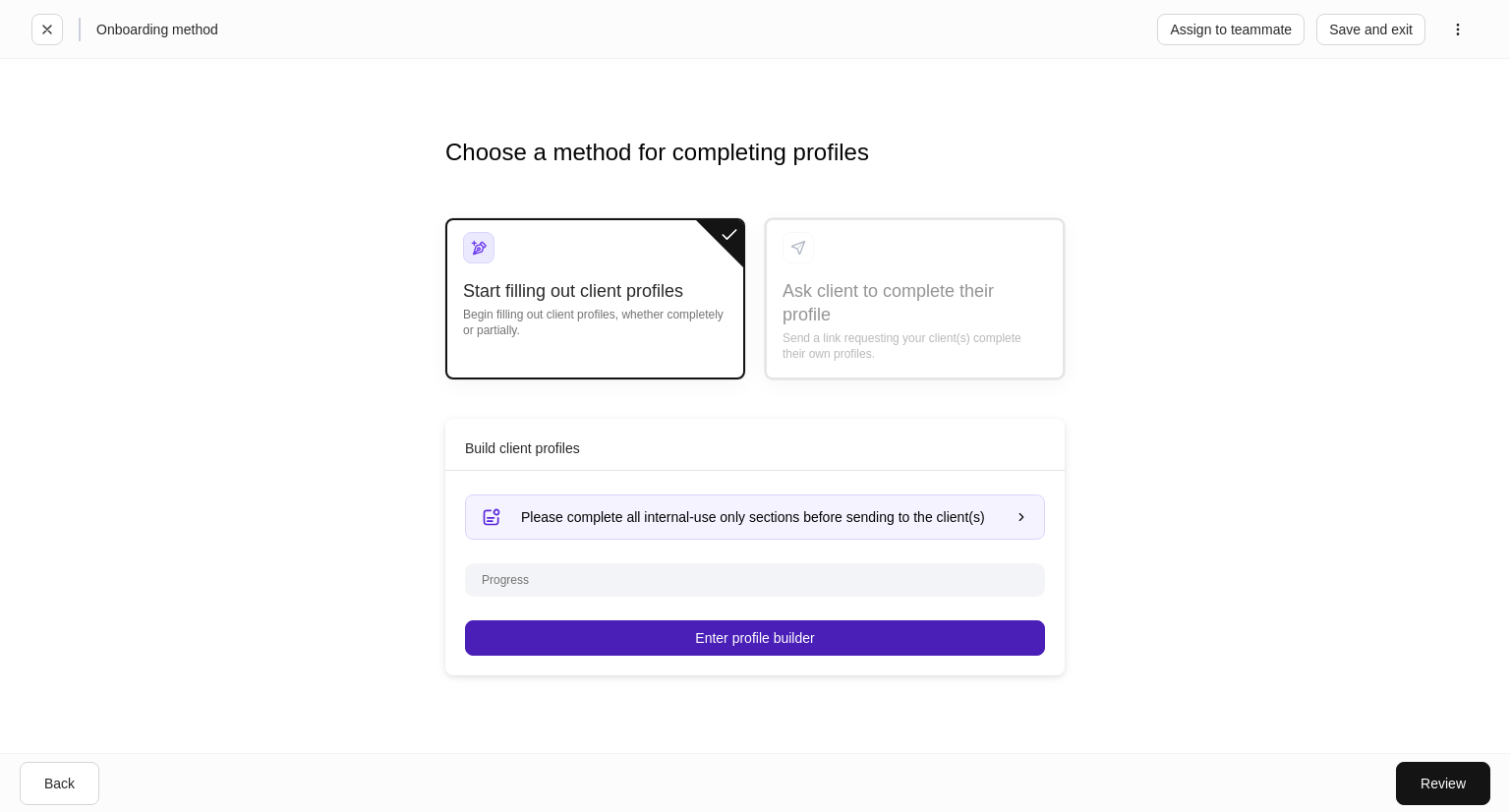 click on "Enter profile builder" at bounding box center (755, 638) 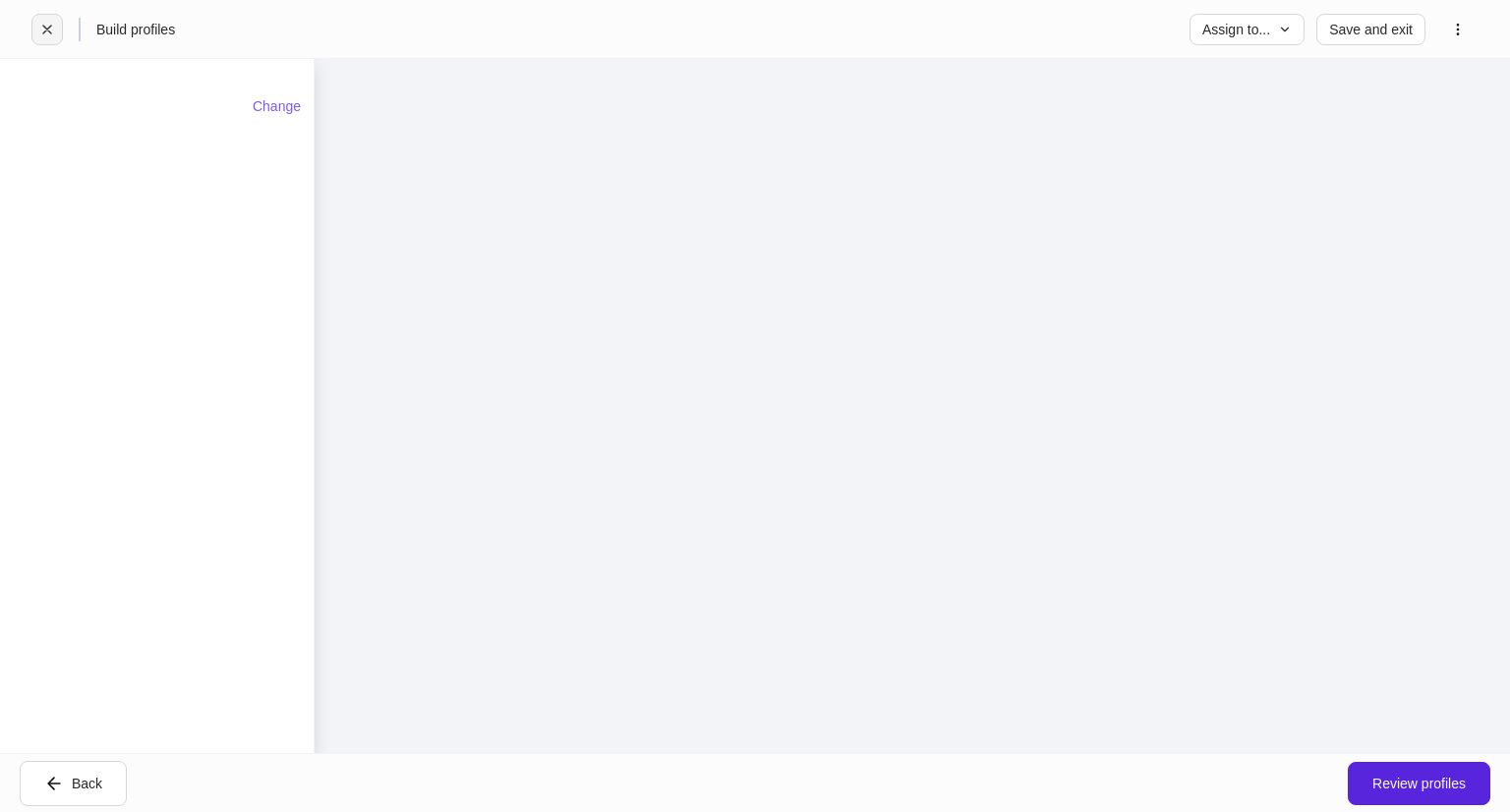 click 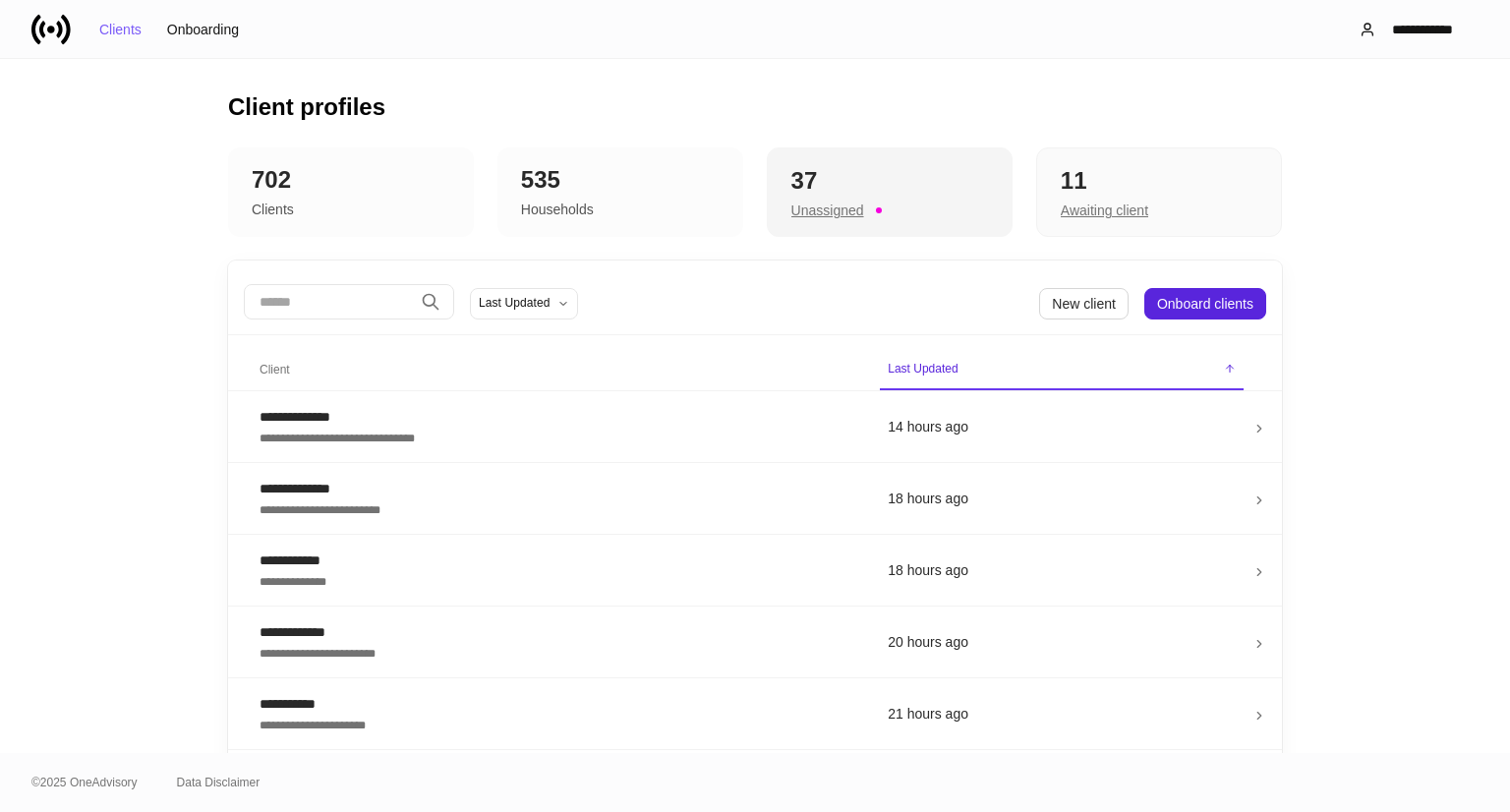 click on "Unassigned" at bounding box center [828, 210] 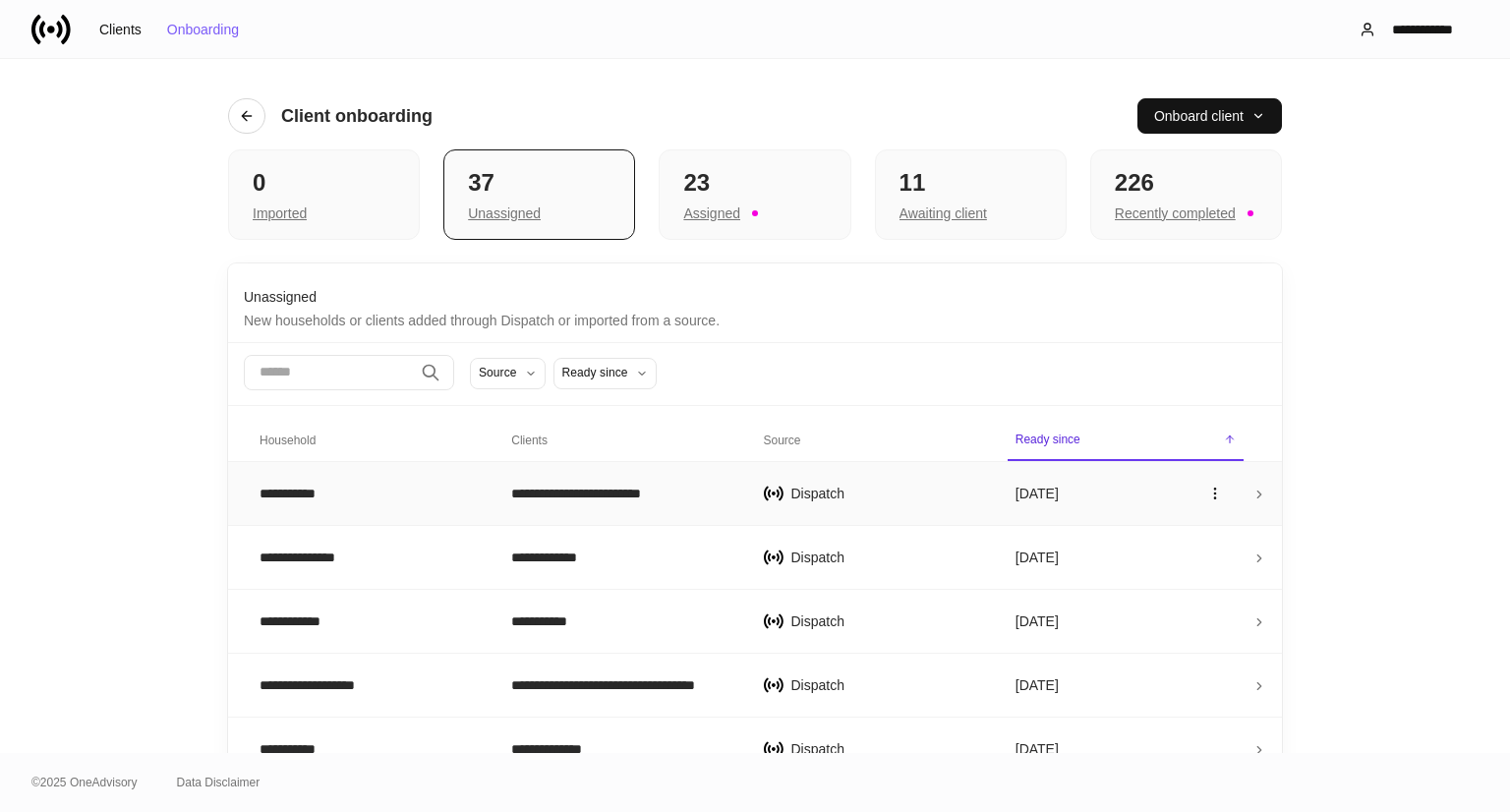 click on "**********" at bounding box center [621, 493] 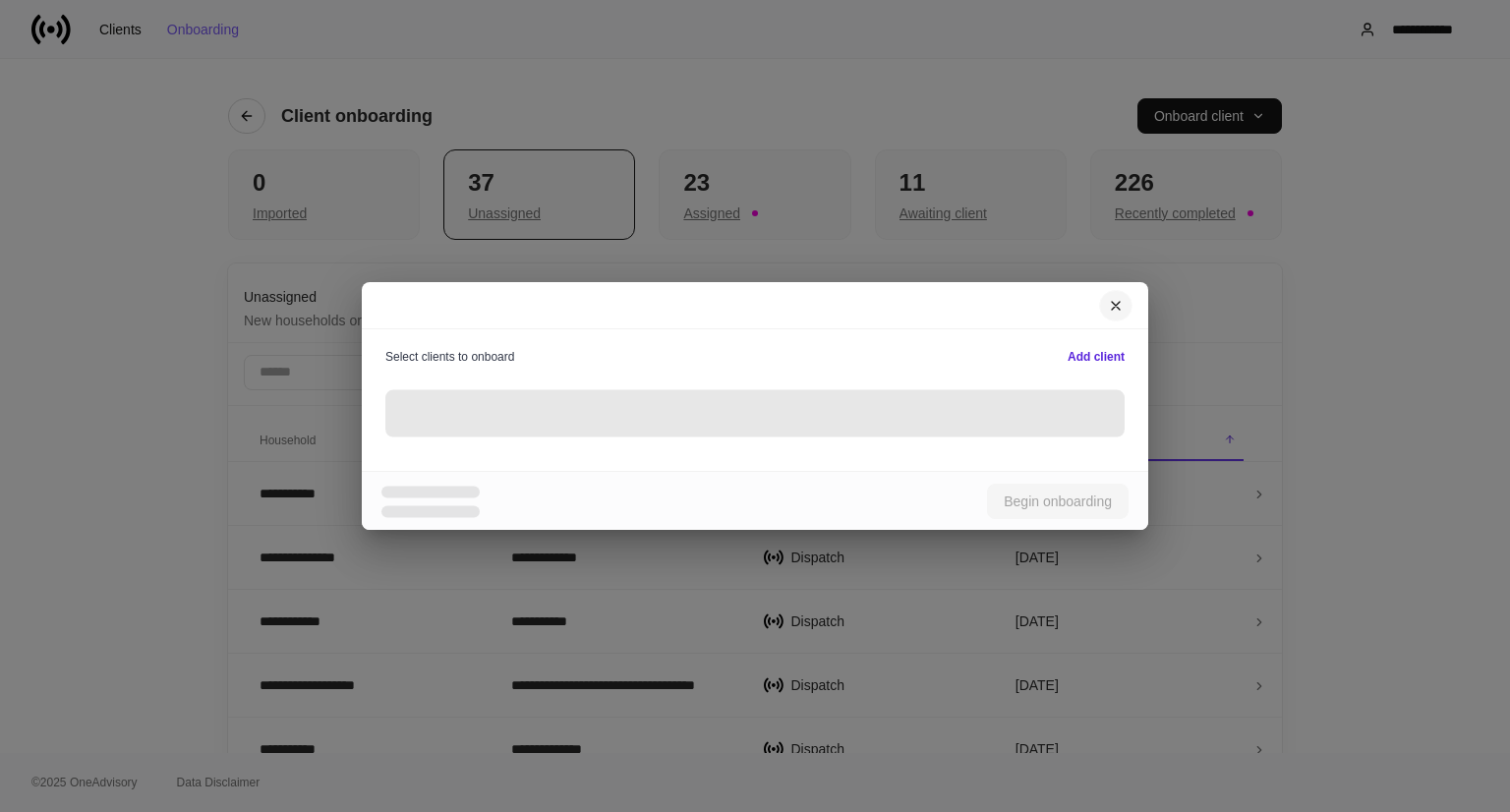 click 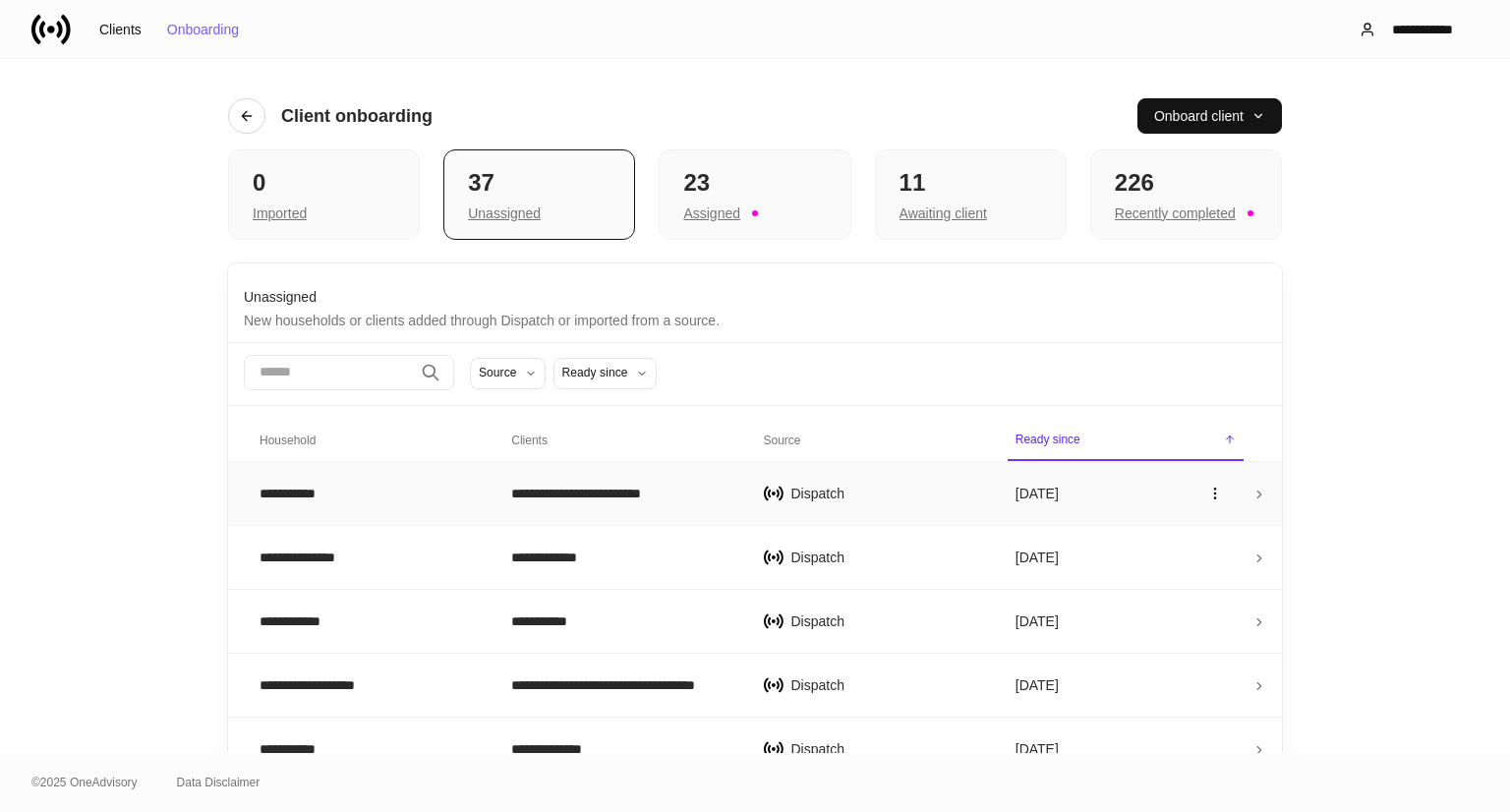click on "**********" at bounding box center (370, 493) 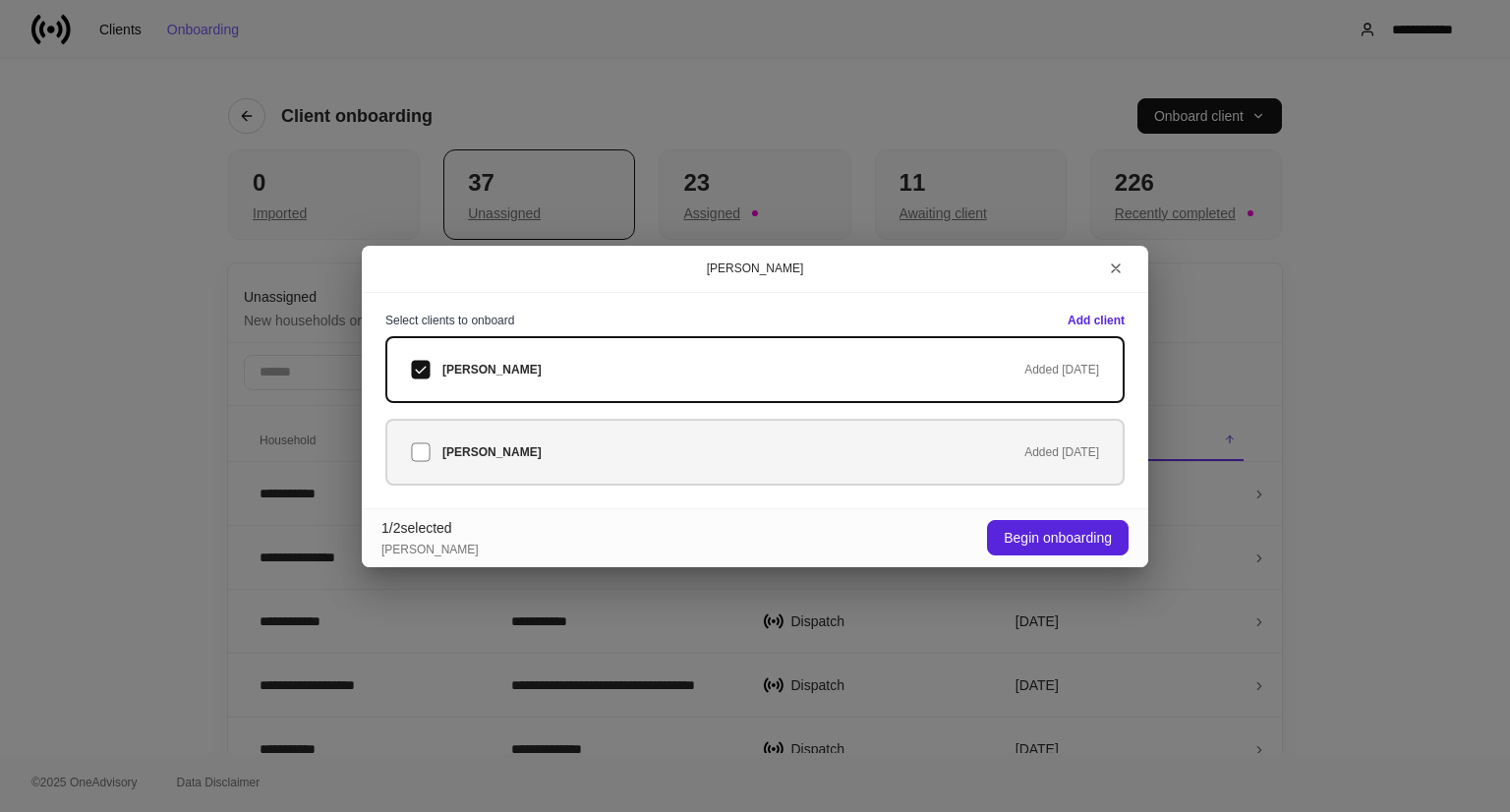 click on "Kathleen Giery Added   Jul 6" at bounding box center (755, 452) 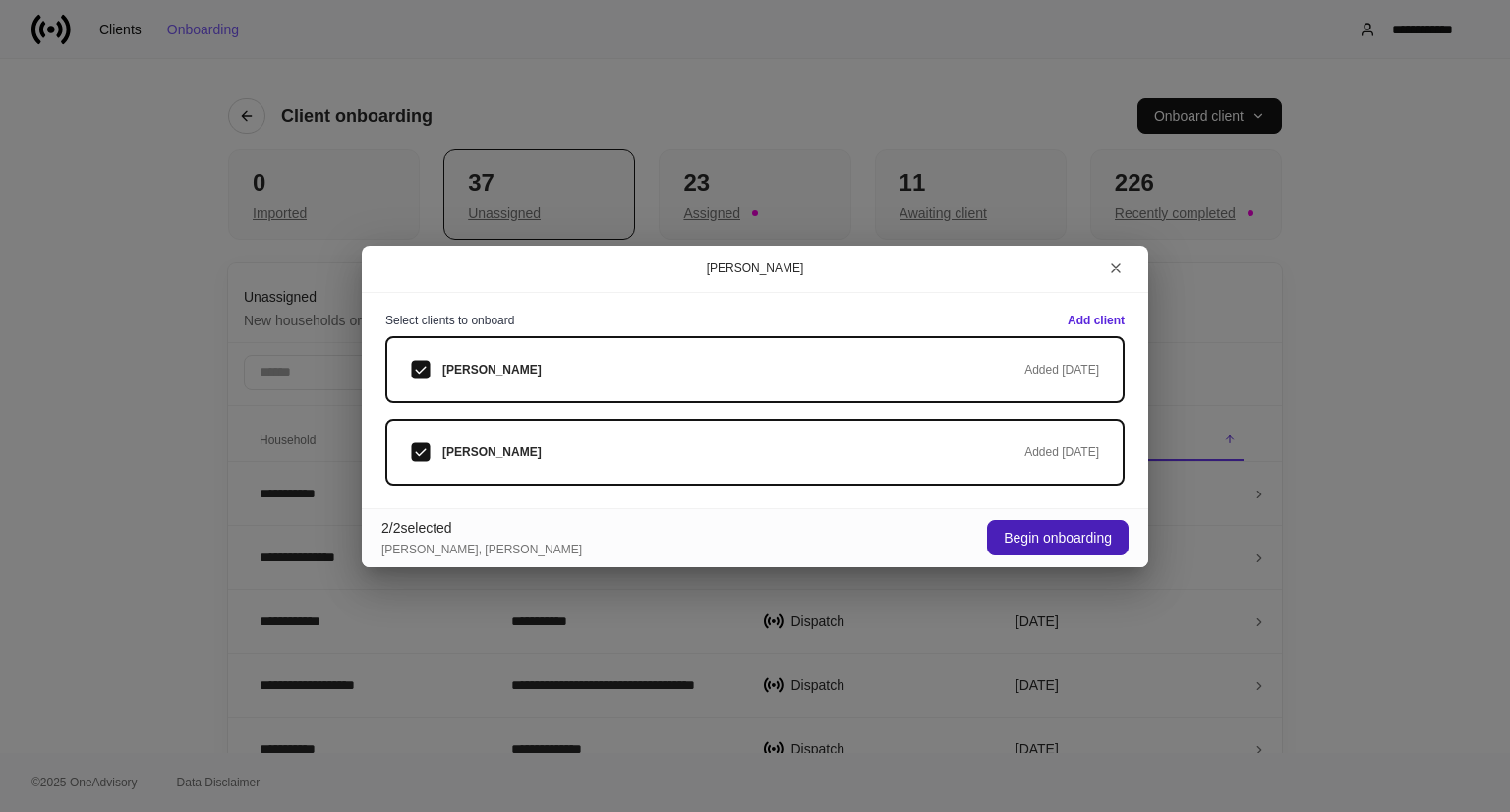 click on "Begin onboarding" at bounding box center (1058, 538) 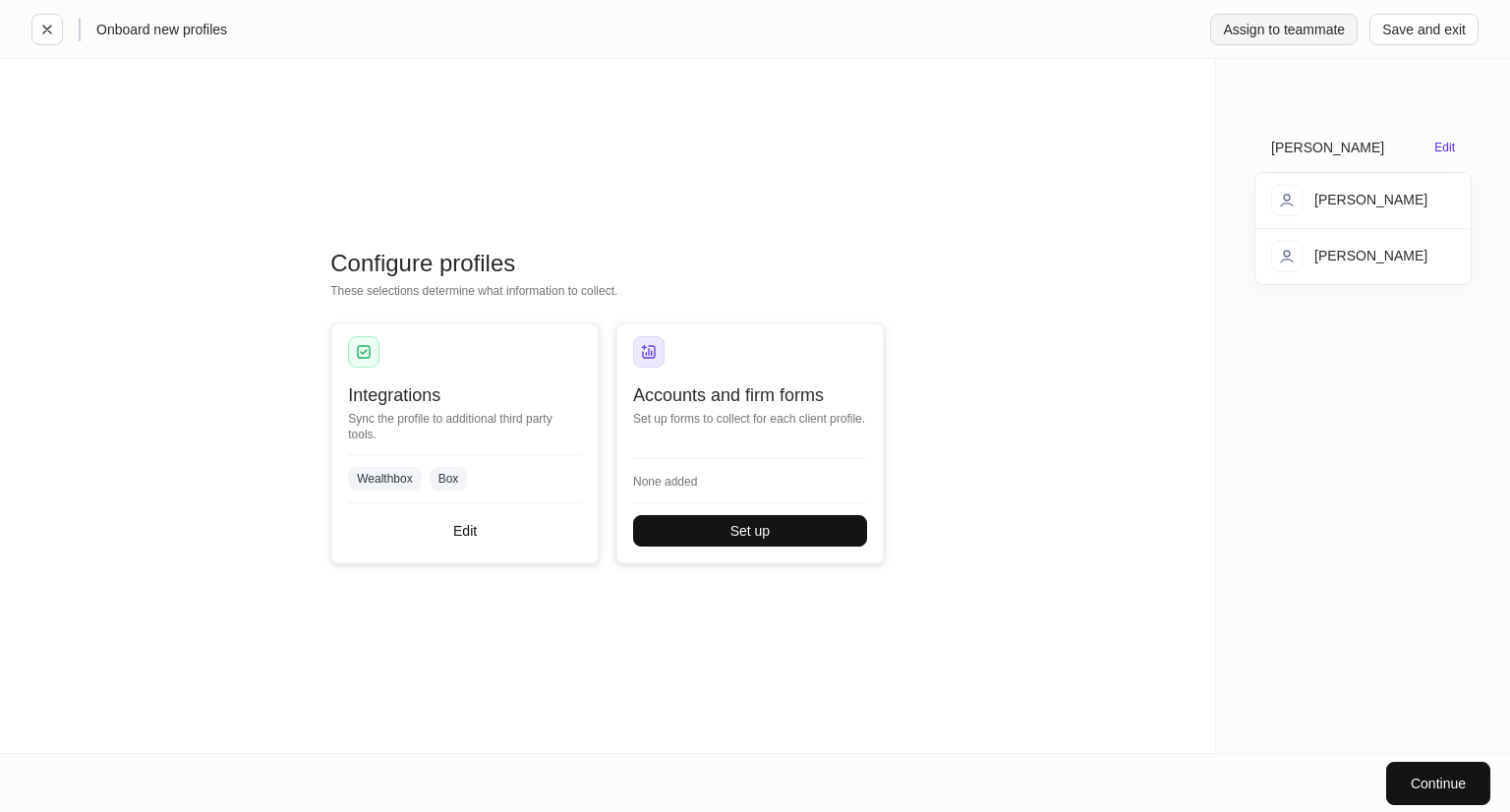 click on "Assign to teammate" at bounding box center (1284, 29) 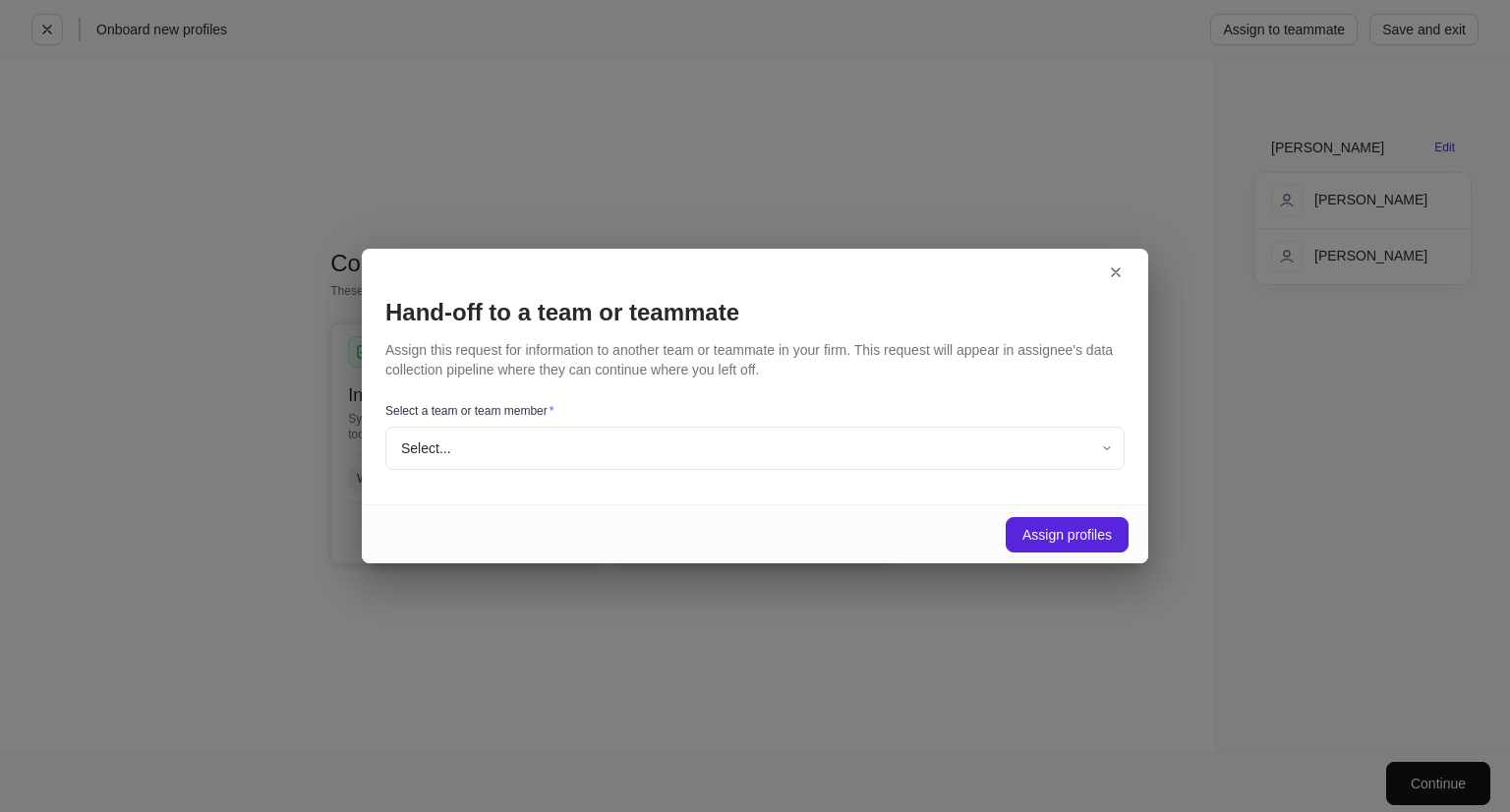 click on "Onboard new profiles Assign to teammate Save and exit Configure profiles These selections determine what information to collect. Integrations Sync the profile to additional third party tools. Wealthbox Box Edit Accounts and firm forms Set up forms to collect for each client profile. None added Set up Giery, John Household Edit John Giery Kathleen Giery Continue
Hand-off to a team or teammate Assign this request for information to another team or teammate in your firm. This request will appear in assignee's data collection pipeline where they can continue where you left off. Select a team or team member * Select... ​ Assign profiles" at bounding box center (755, 406) 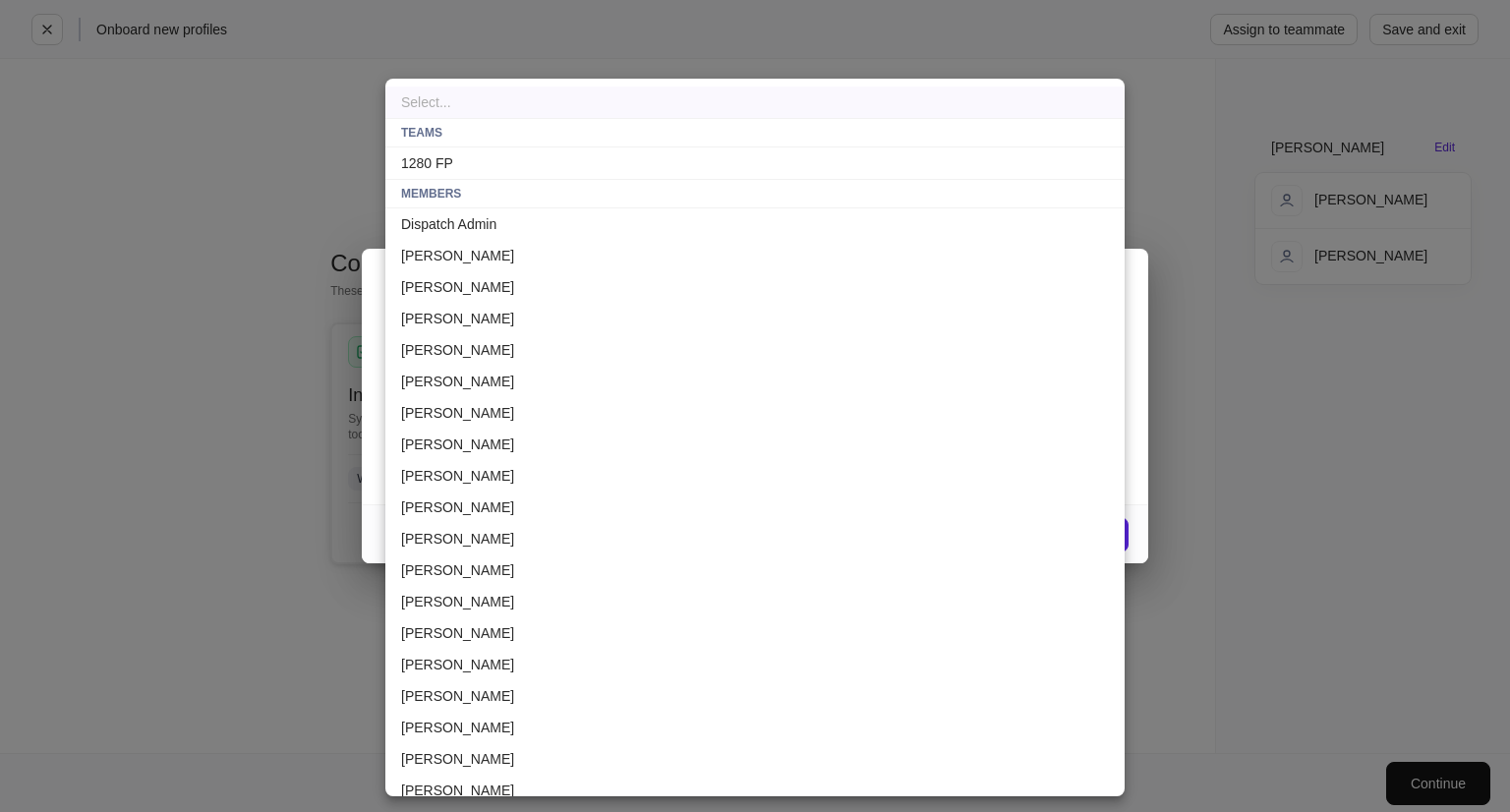 click on "1280 FP" at bounding box center (755, 163) 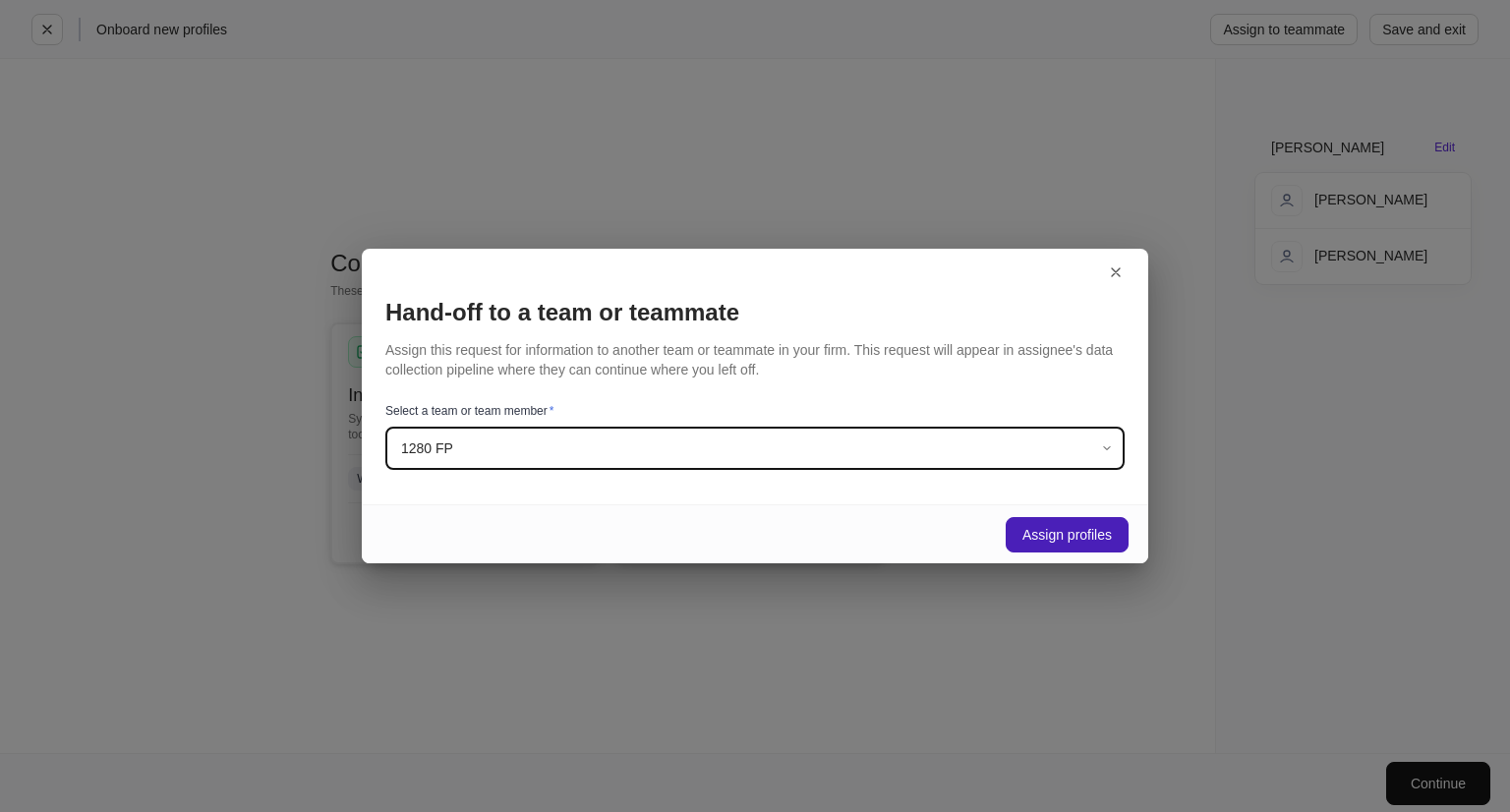 click on "Assign profiles" at bounding box center (1067, 535) 